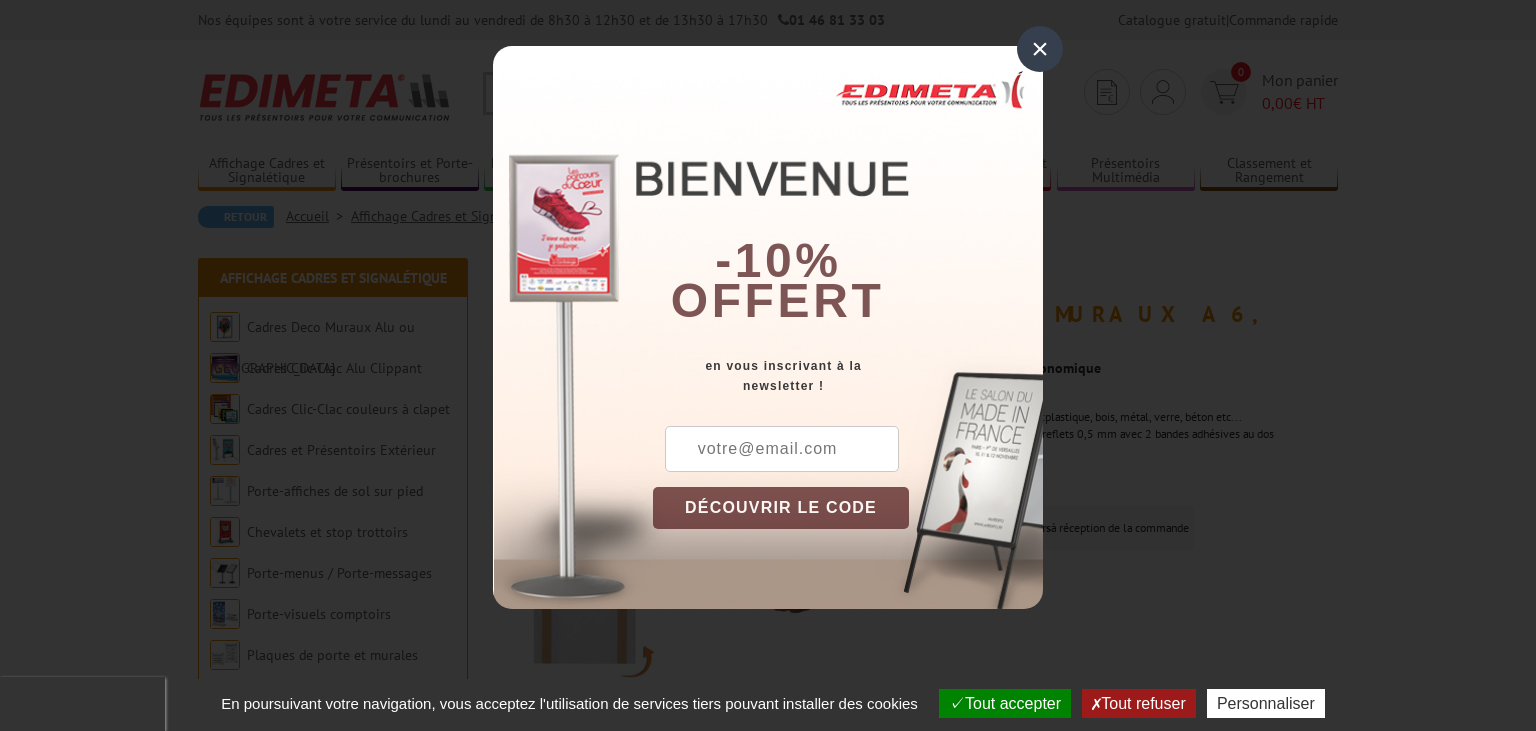 scroll, scrollTop: 0, scrollLeft: 0, axis: both 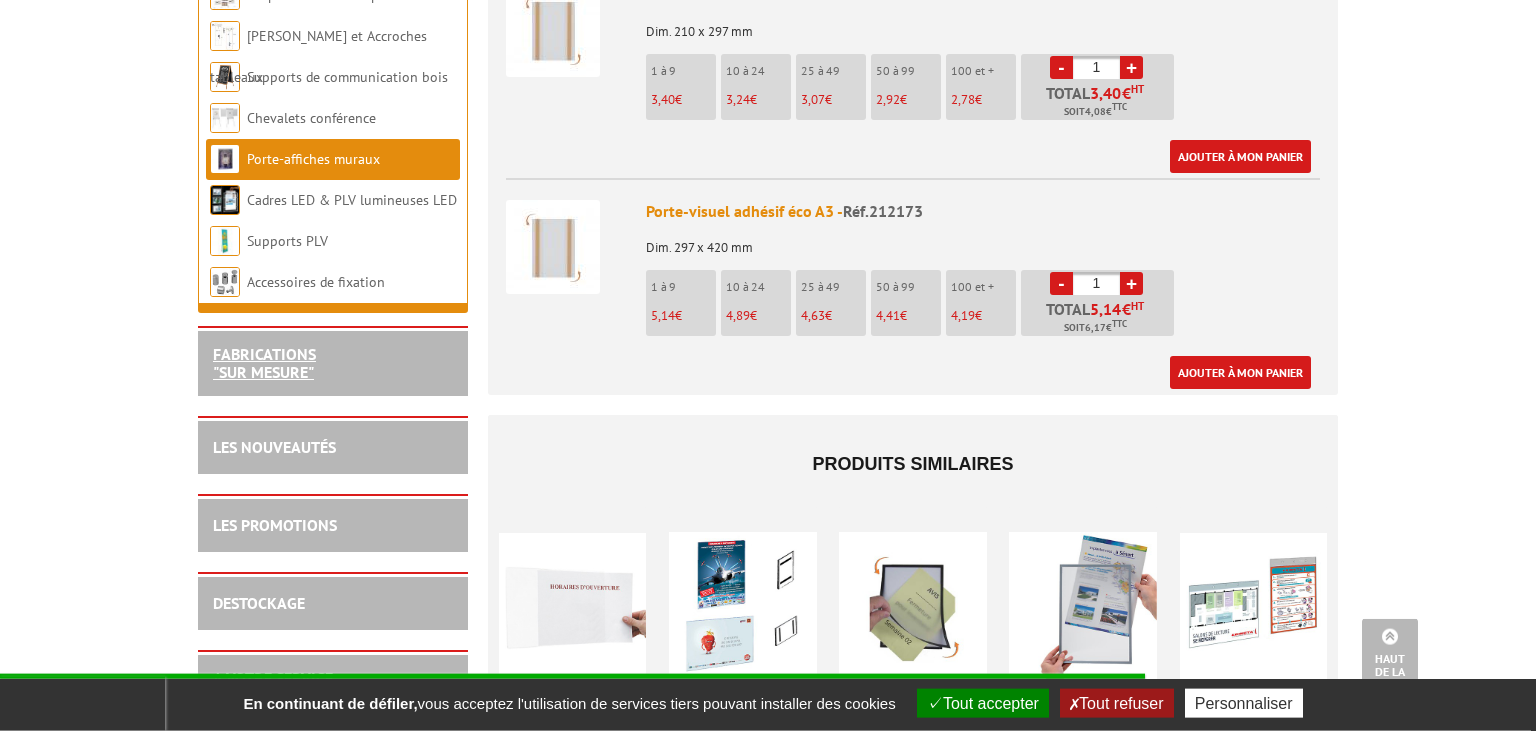 click on "FABRICATIONS  "Sur Mesure"" at bounding box center [264, 363] 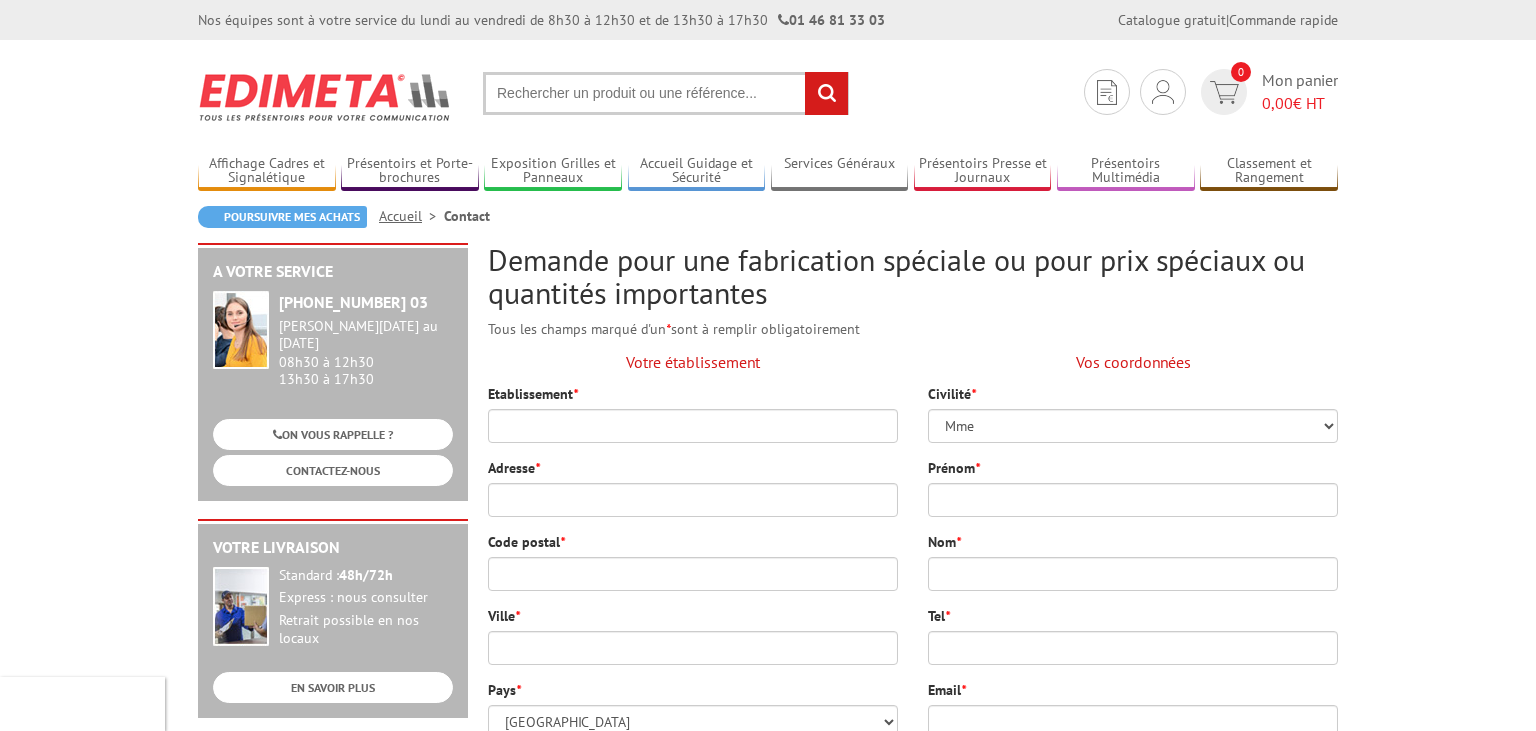 scroll, scrollTop: 0, scrollLeft: 0, axis: both 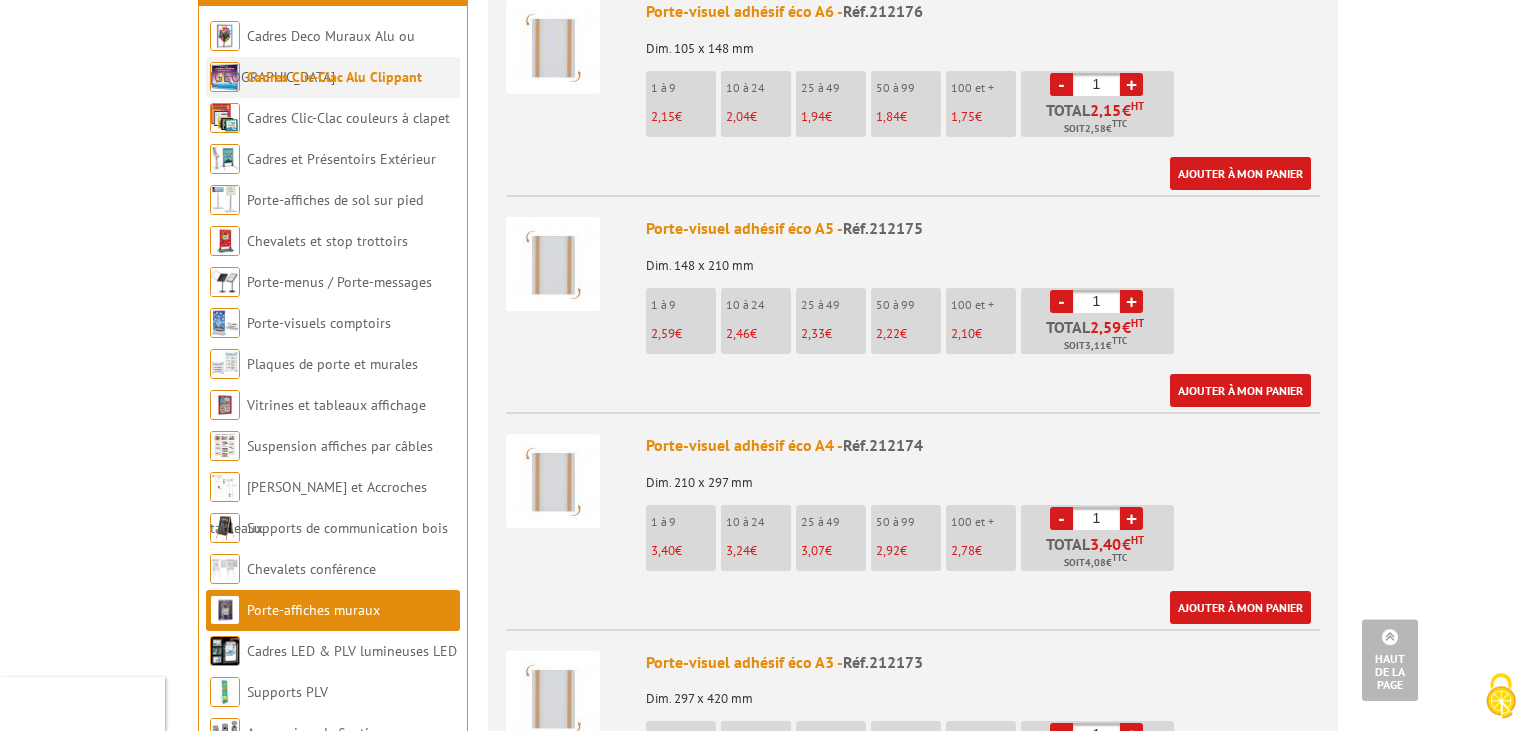 click on "Cadres Clic-Clac Alu Clippant" at bounding box center [333, 77] 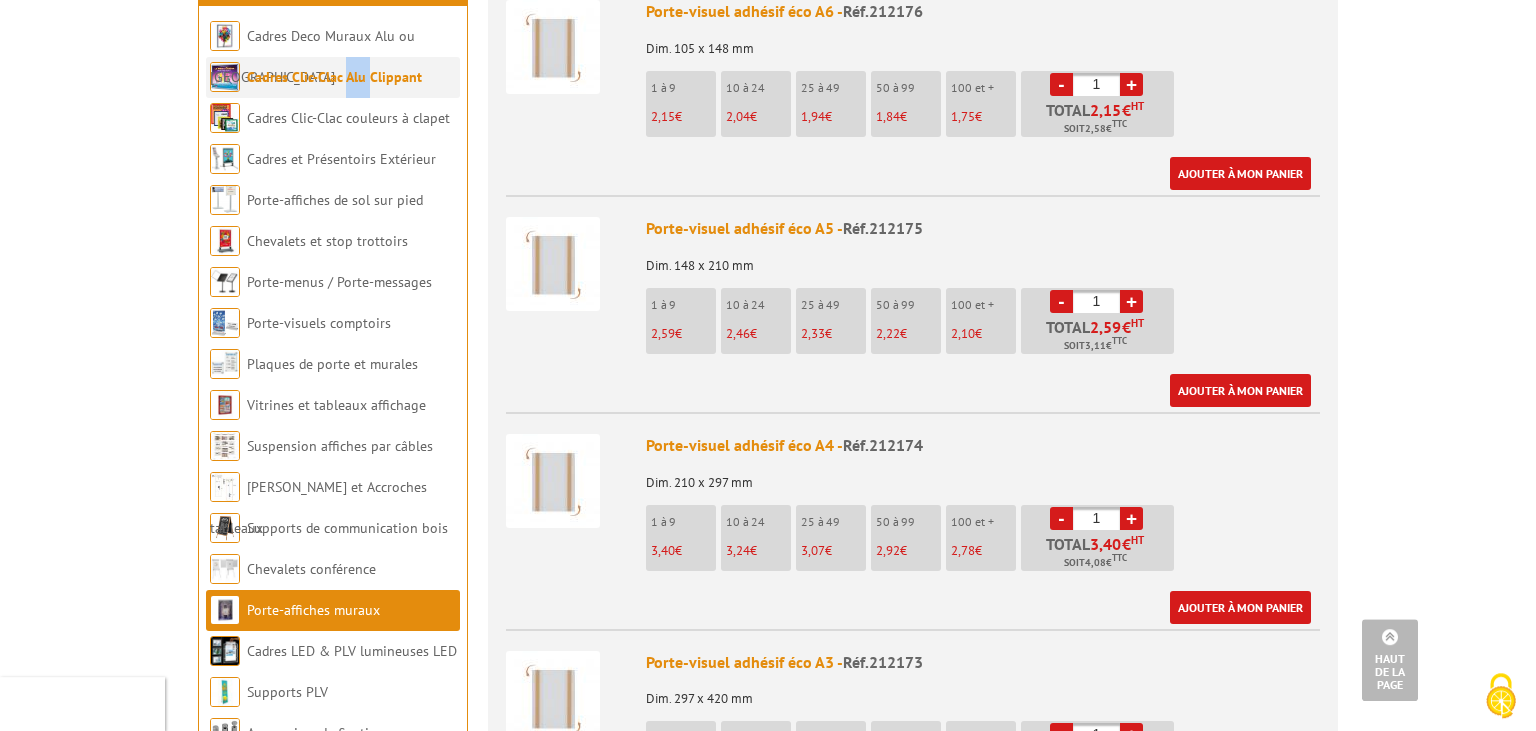 click on "Cadres Clic-Clac Alu Clippant" at bounding box center [333, 77] 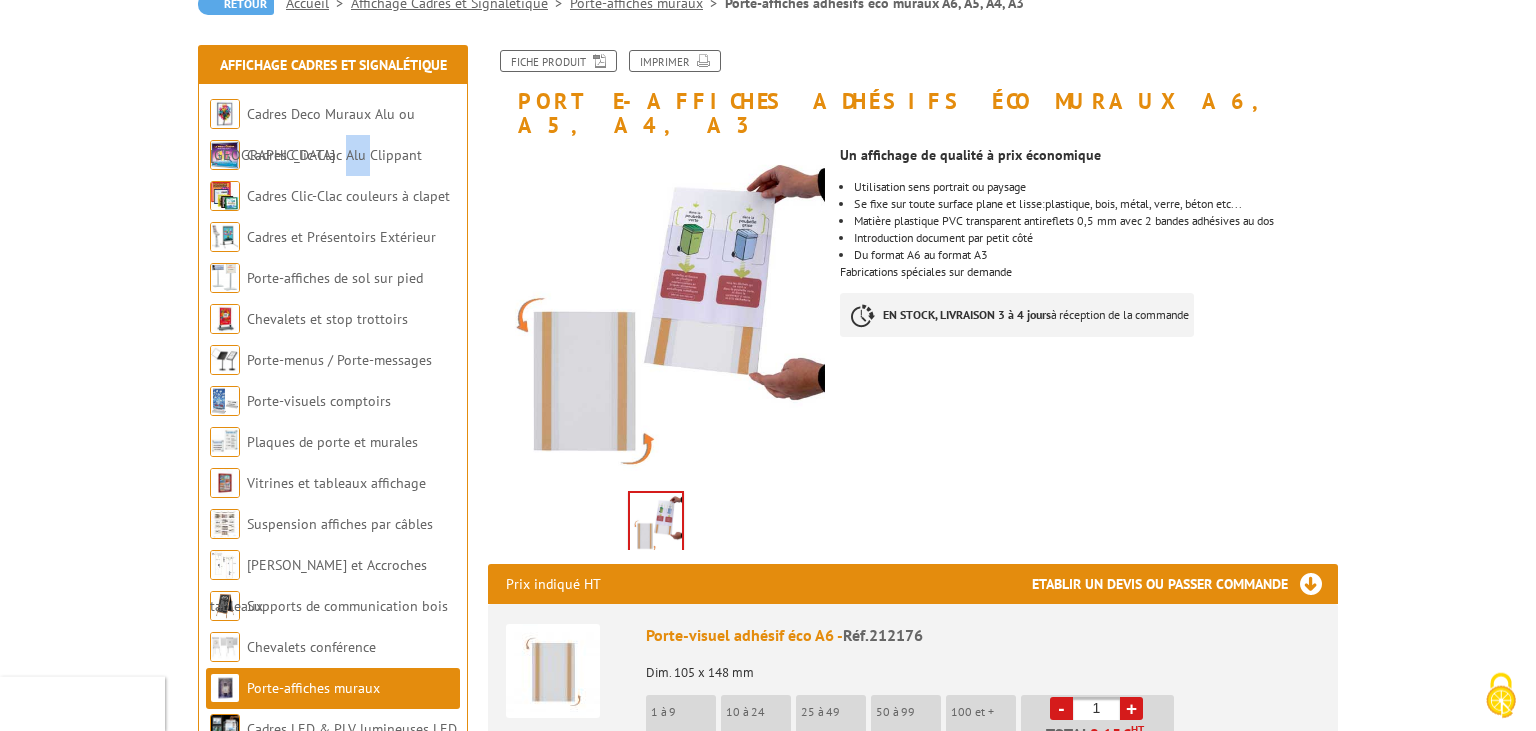 scroll, scrollTop: 193, scrollLeft: 0, axis: vertical 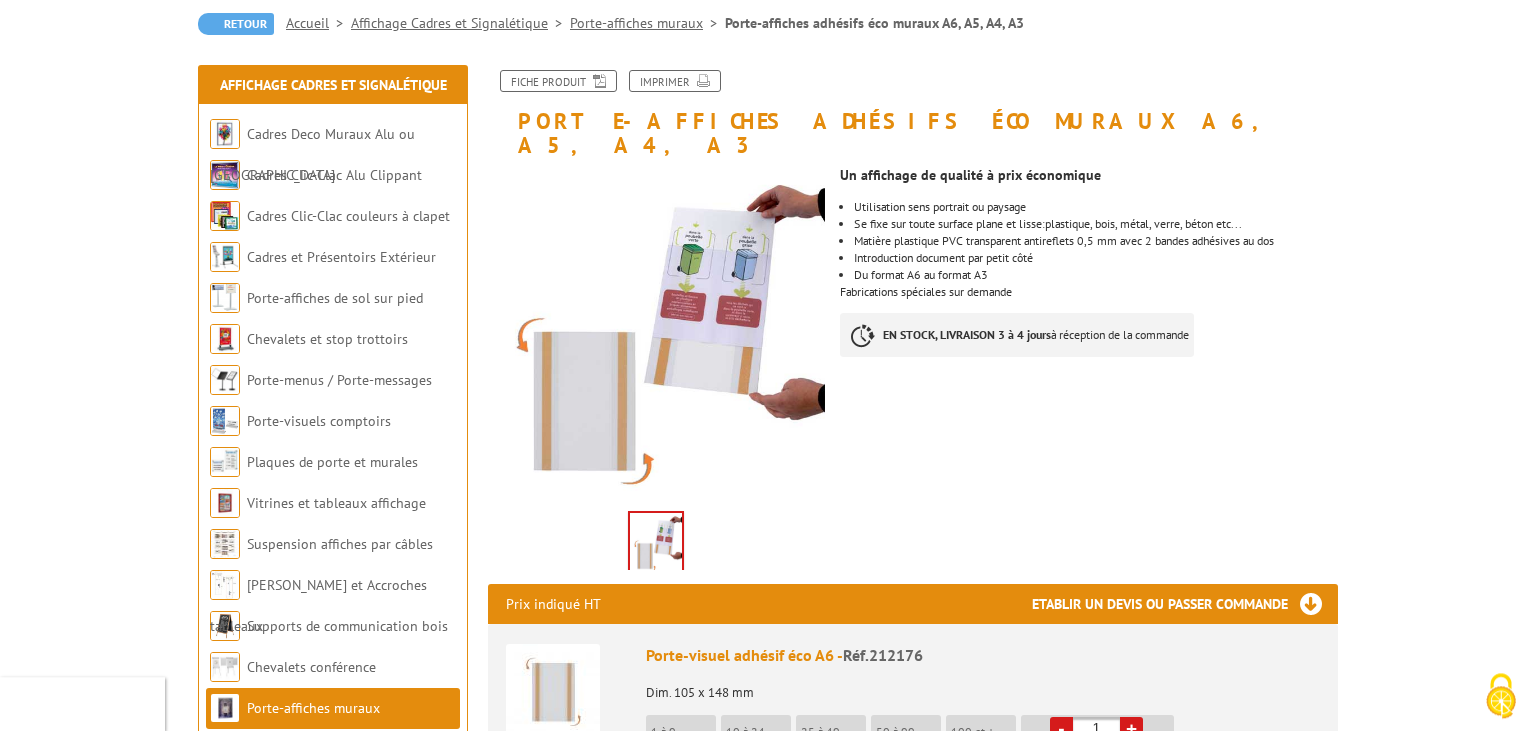 click on "Fiche produit
Imprimer
Porte-affiches adhésifs éco muraux A6, A5, A4, A3
Previous Next
Un affichage de qualité à prix économique
Utilisation sens portrait ou paysage                          Se fixe sur toute surface plane et lisse:plastique, bois, métal, verre, béton etc...                                                                          Matière plastique PVC transparent antireflets 0,5 mm avec 2 bandes adhésives au dos                           Introduction document par petit côté                          Du format A6 au format A3  à réception de la commande" at bounding box center [913, 1046] 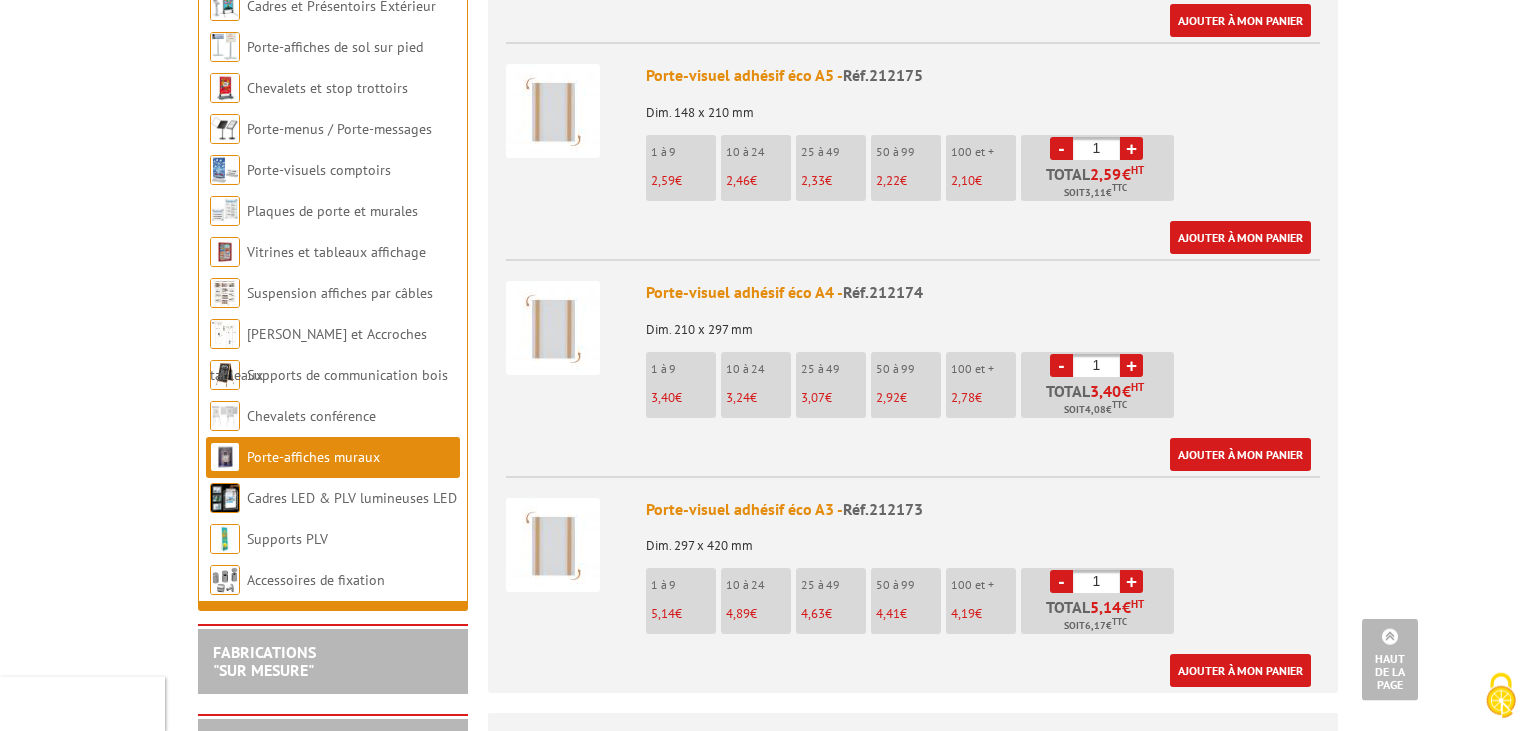 scroll, scrollTop: 993, scrollLeft: 0, axis: vertical 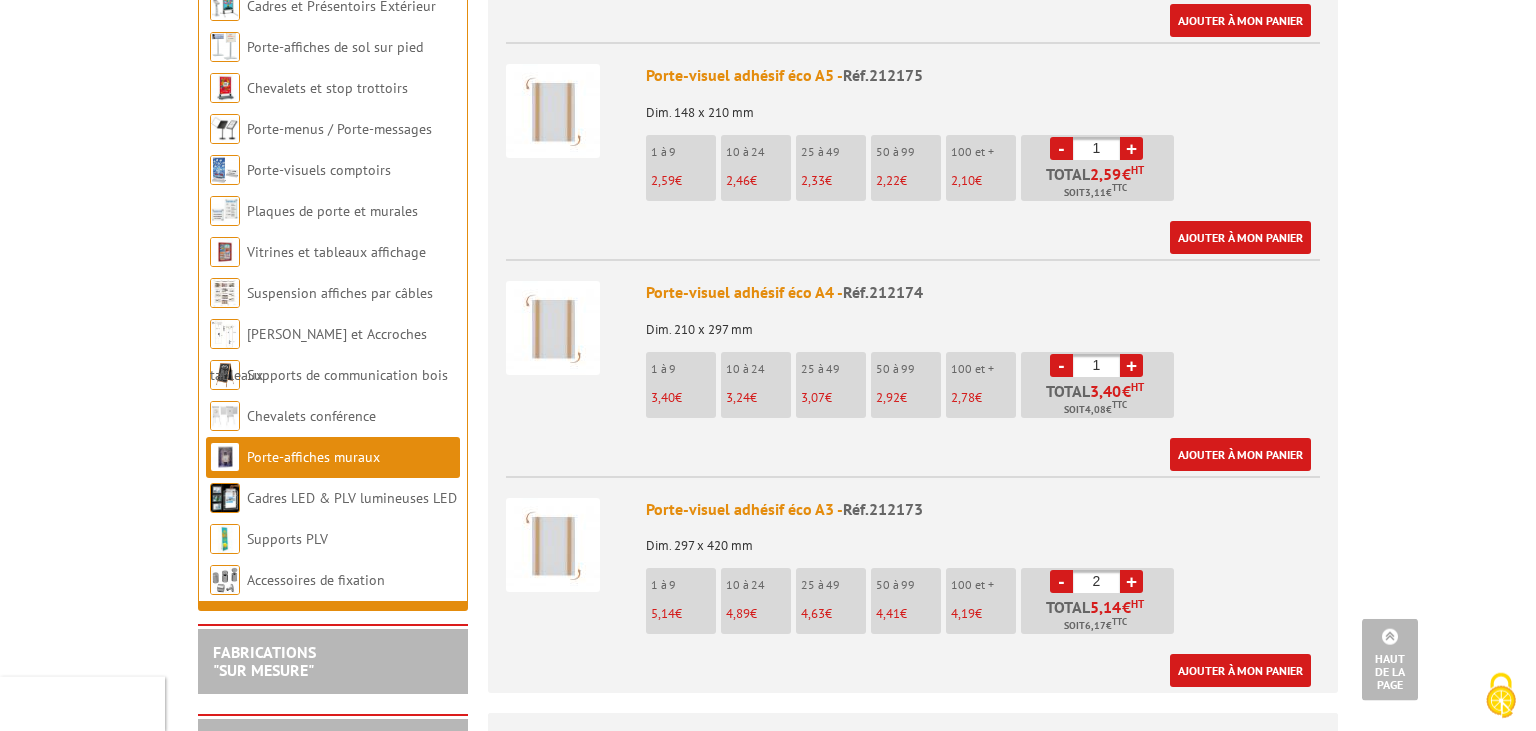 click on "+" at bounding box center (1131, 581) 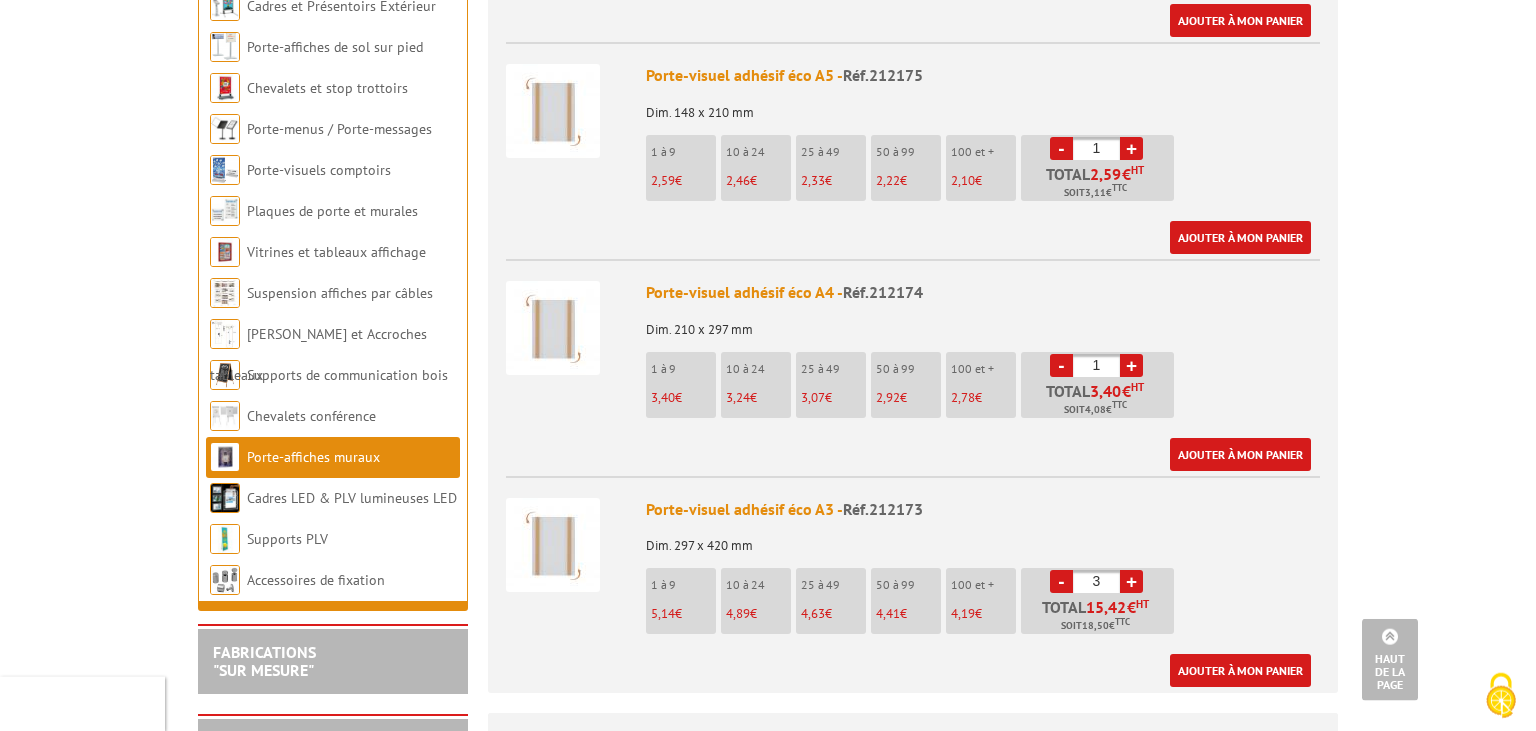 click on "+" at bounding box center [1131, 581] 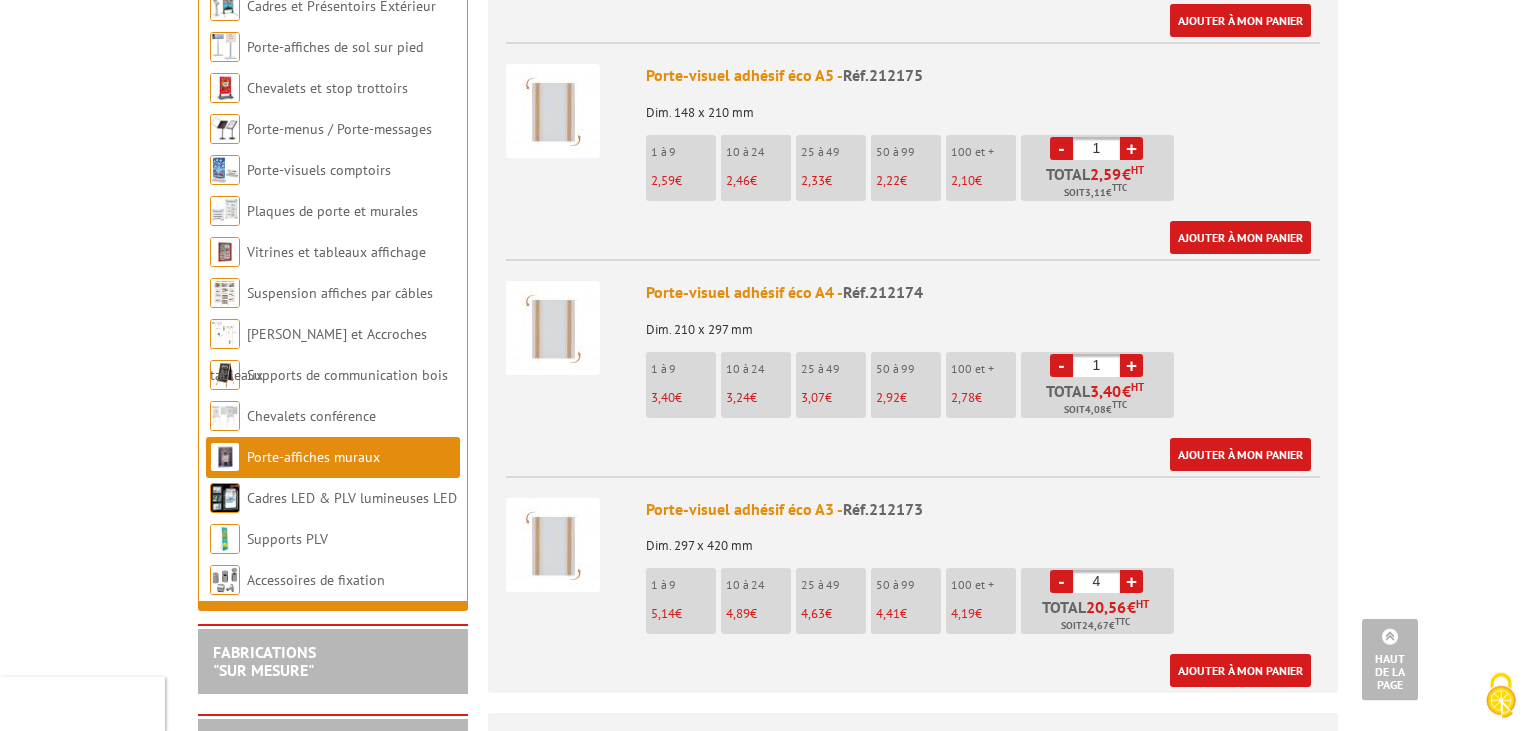 click on "+" at bounding box center (1131, 581) 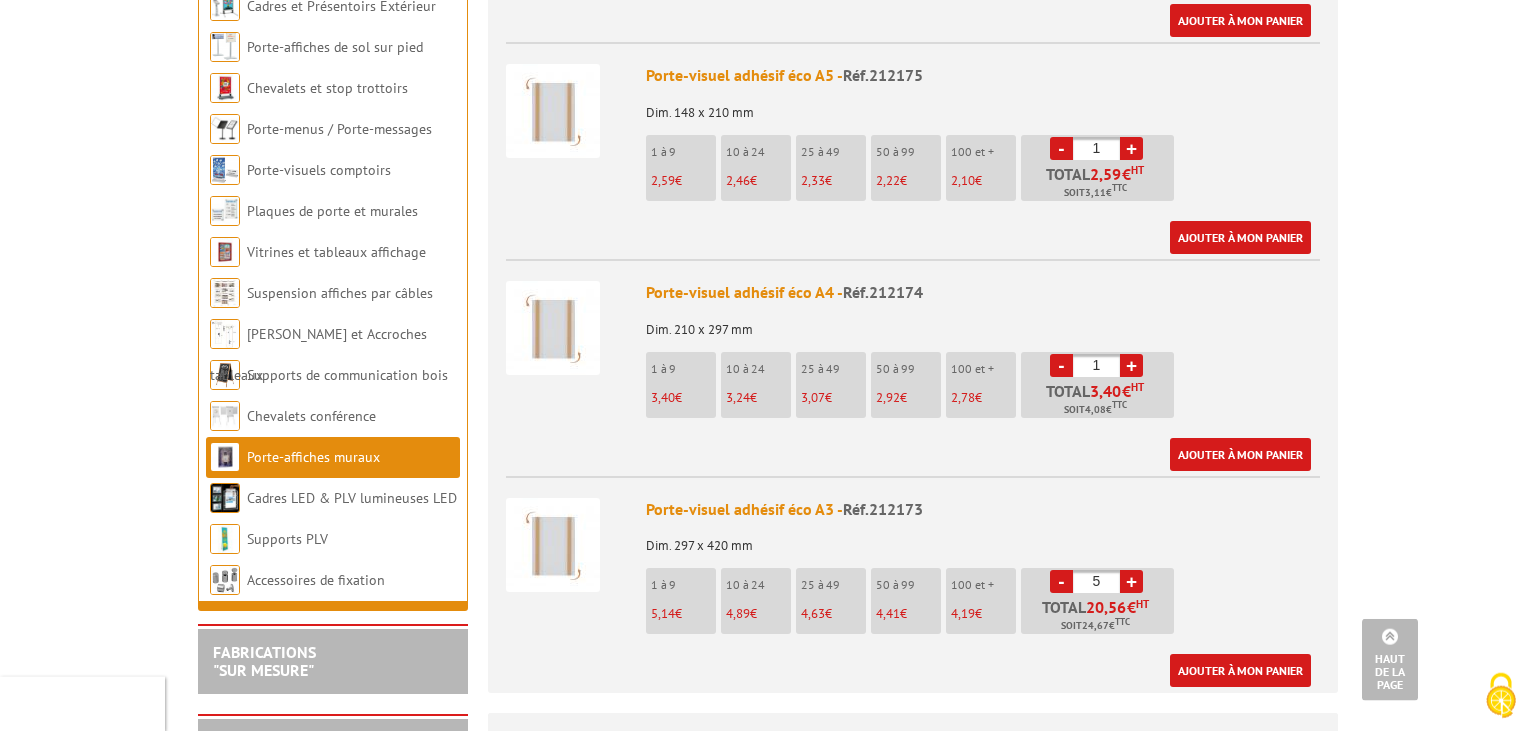 click on "+" at bounding box center (1131, 581) 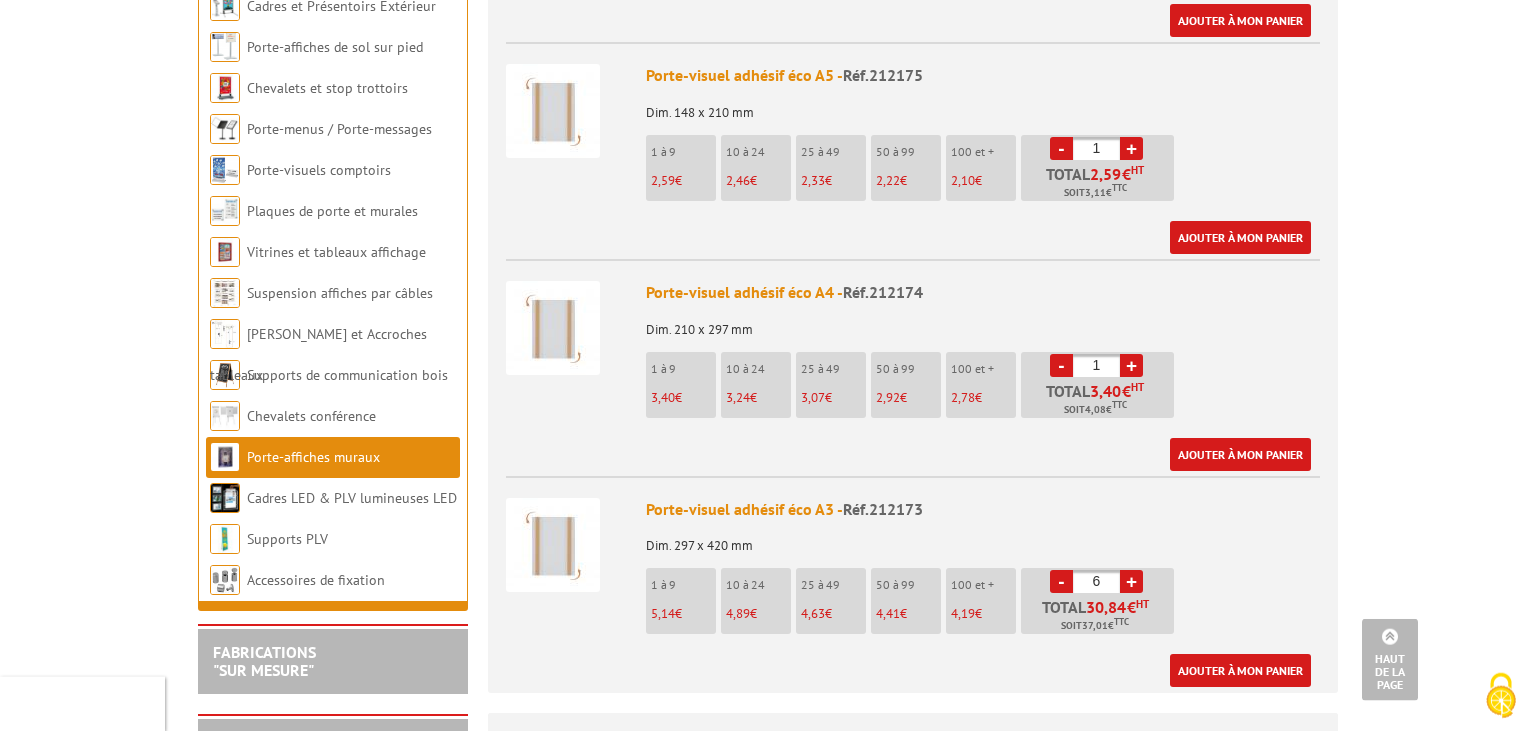 click on "+" at bounding box center (1131, 581) 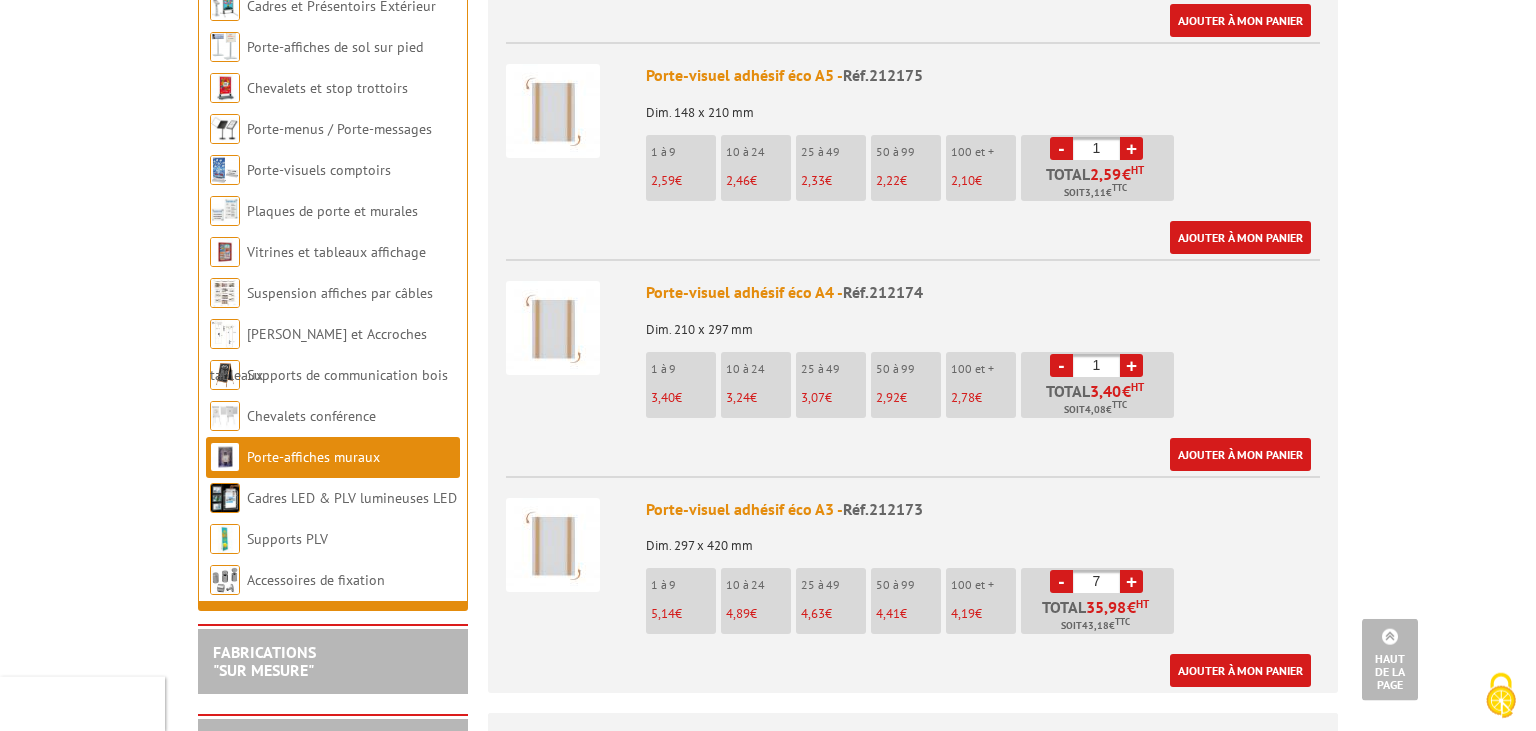 click on "+" at bounding box center [1131, 581] 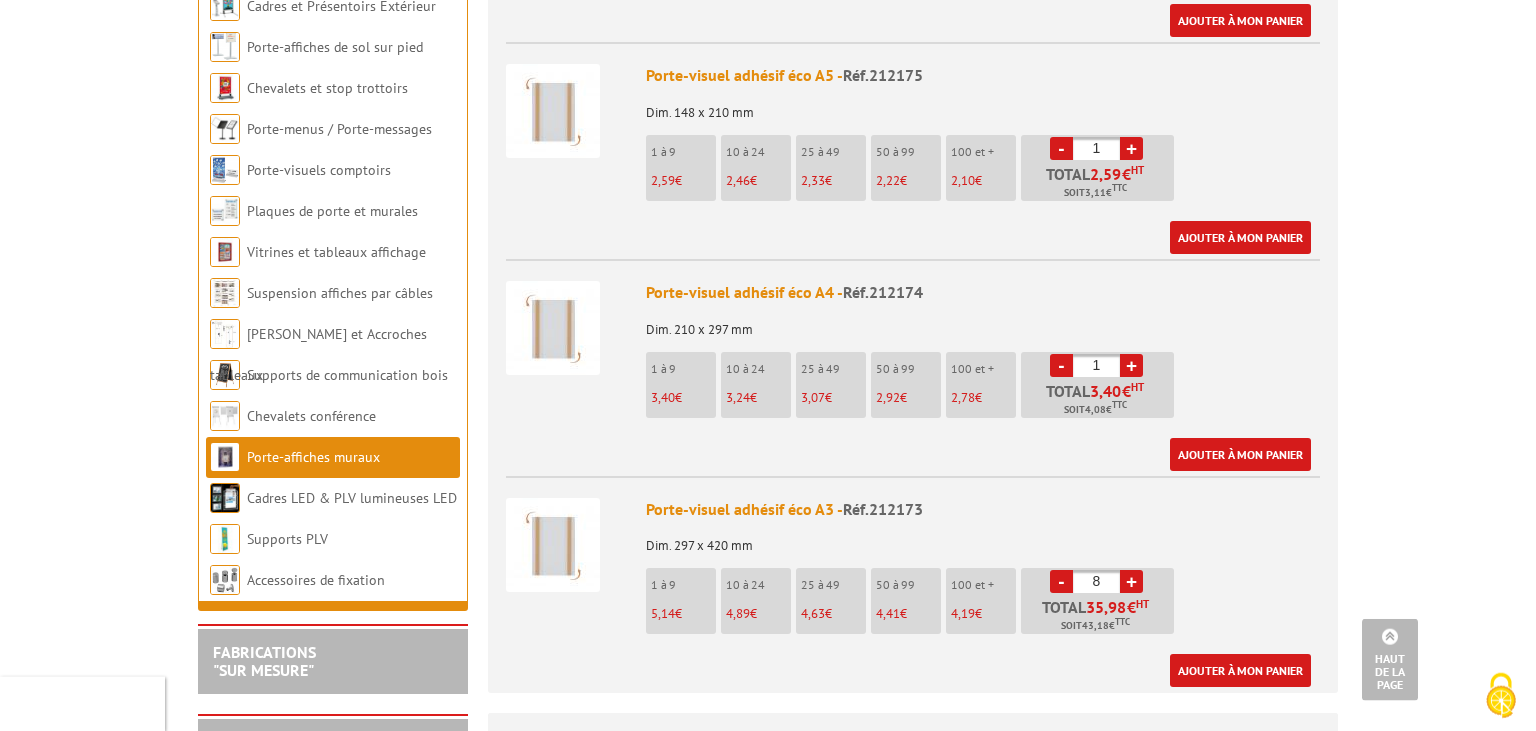 click on "+" at bounding box center [1131, 581] 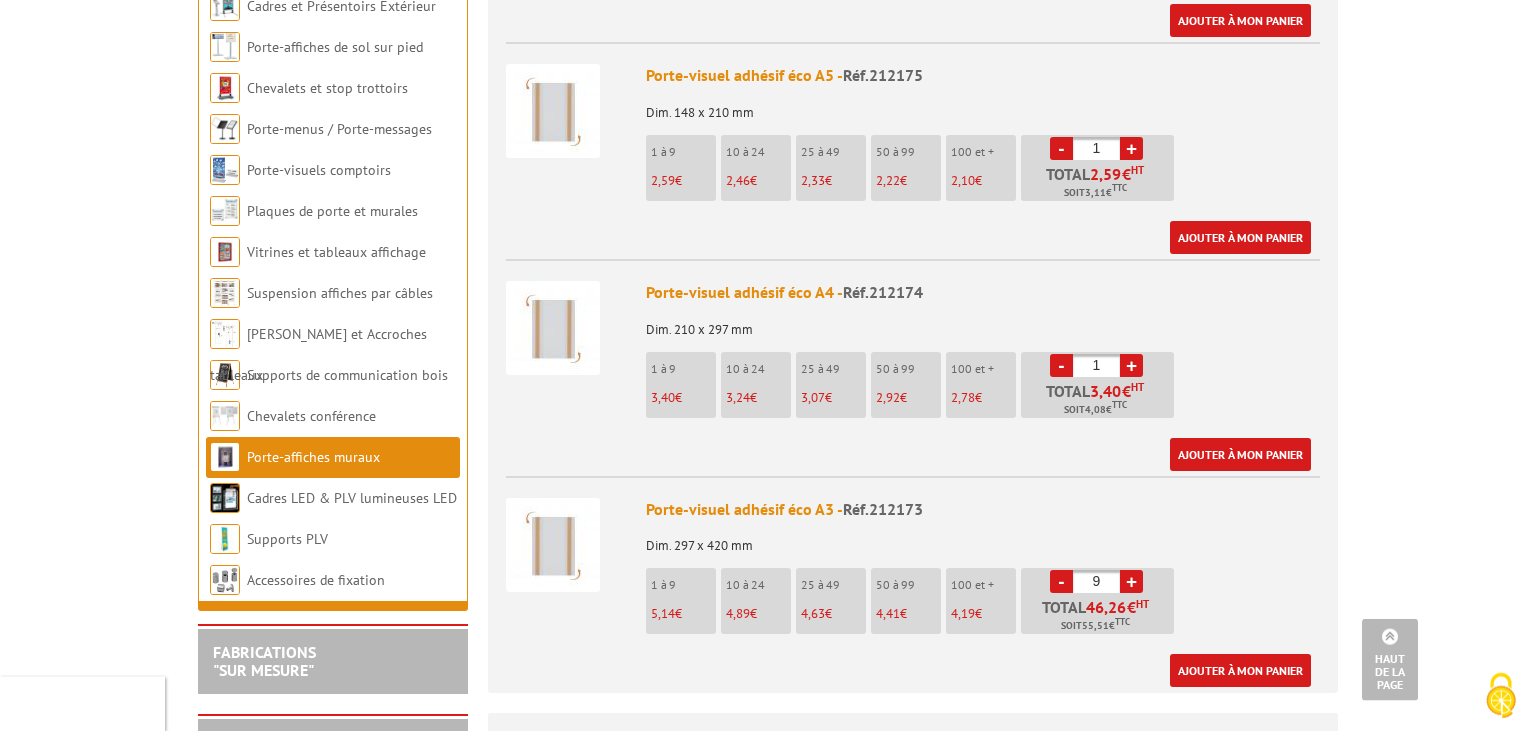 click on "+" at bounding box center [1131, 581] 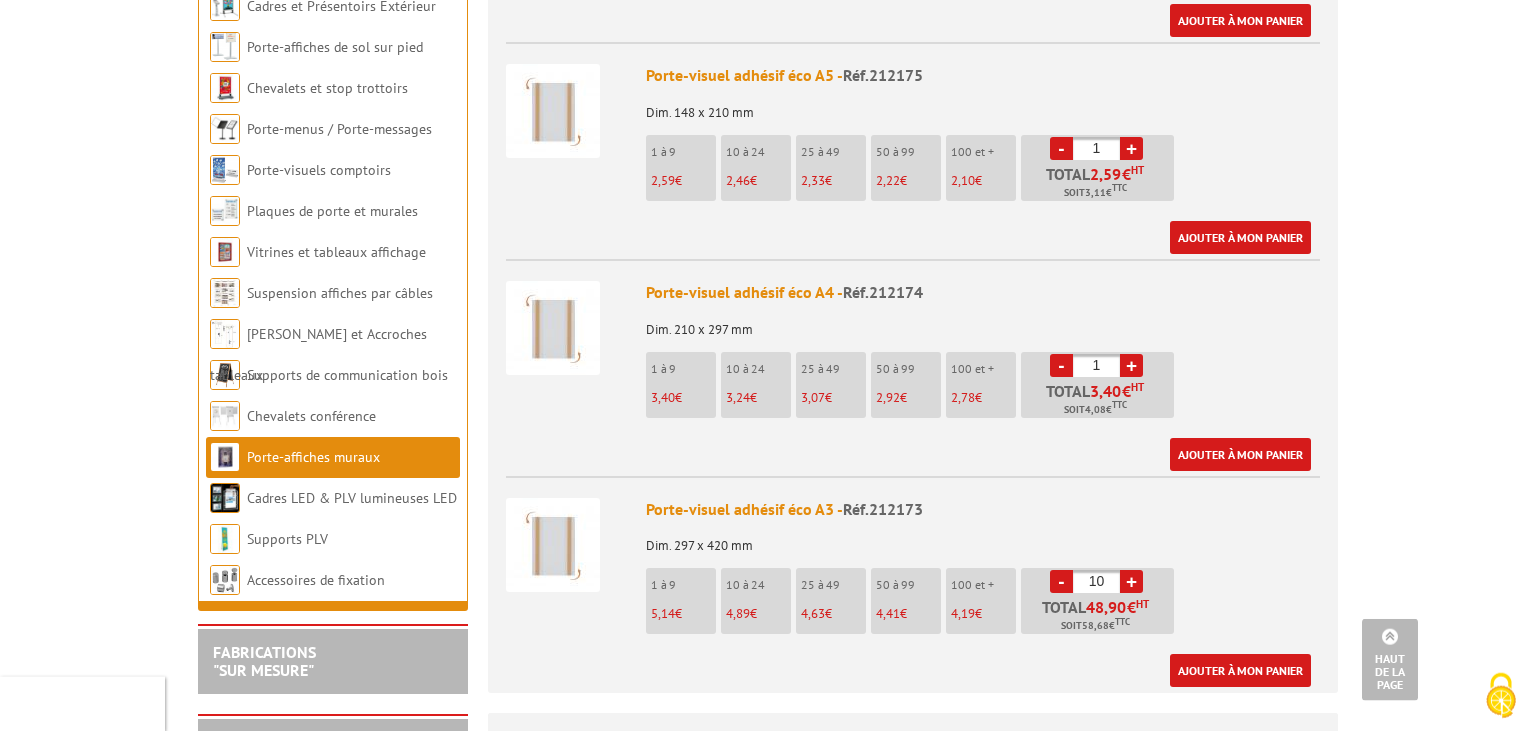 click on "+" at bounding box center (1131, 581) 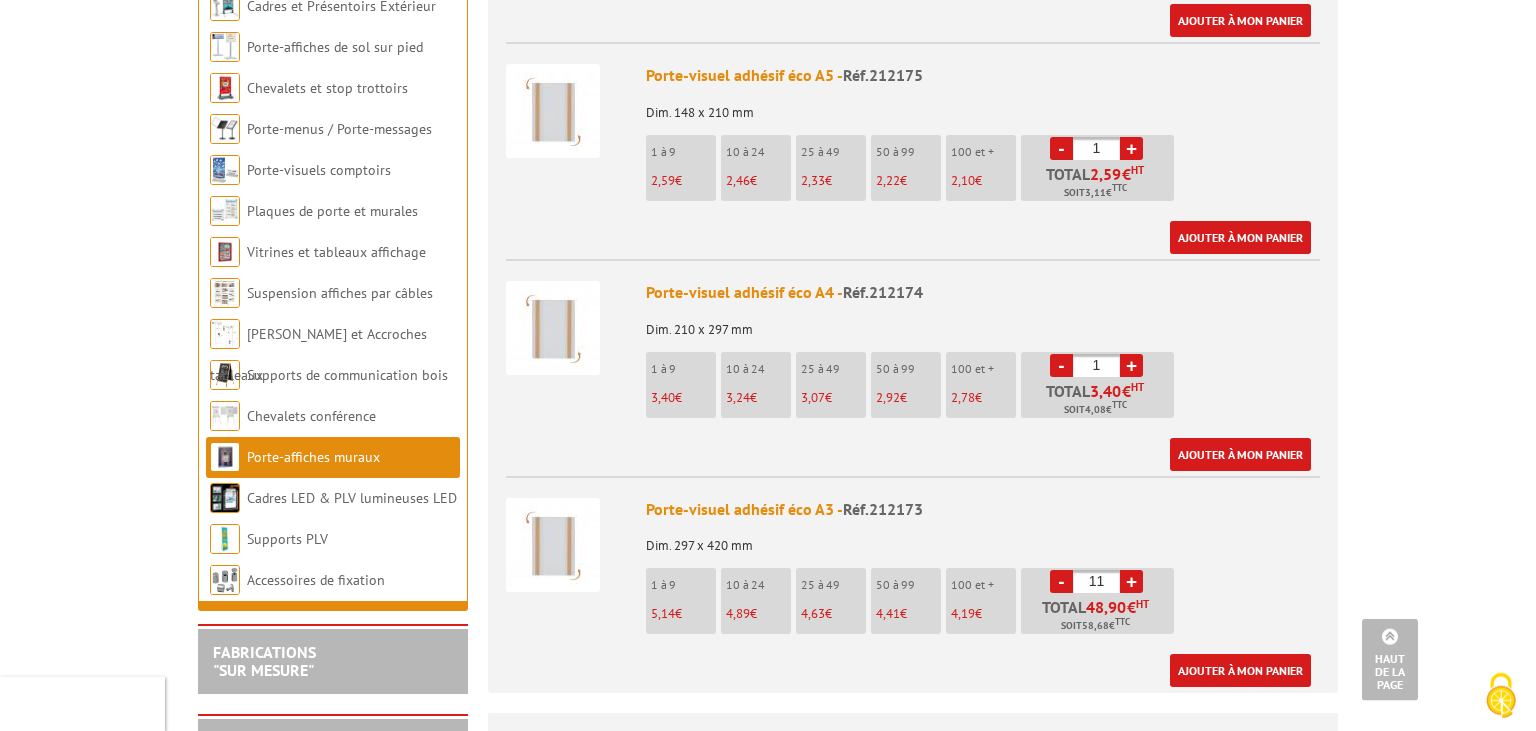 click on "+" at bounding box center (1131, 581) 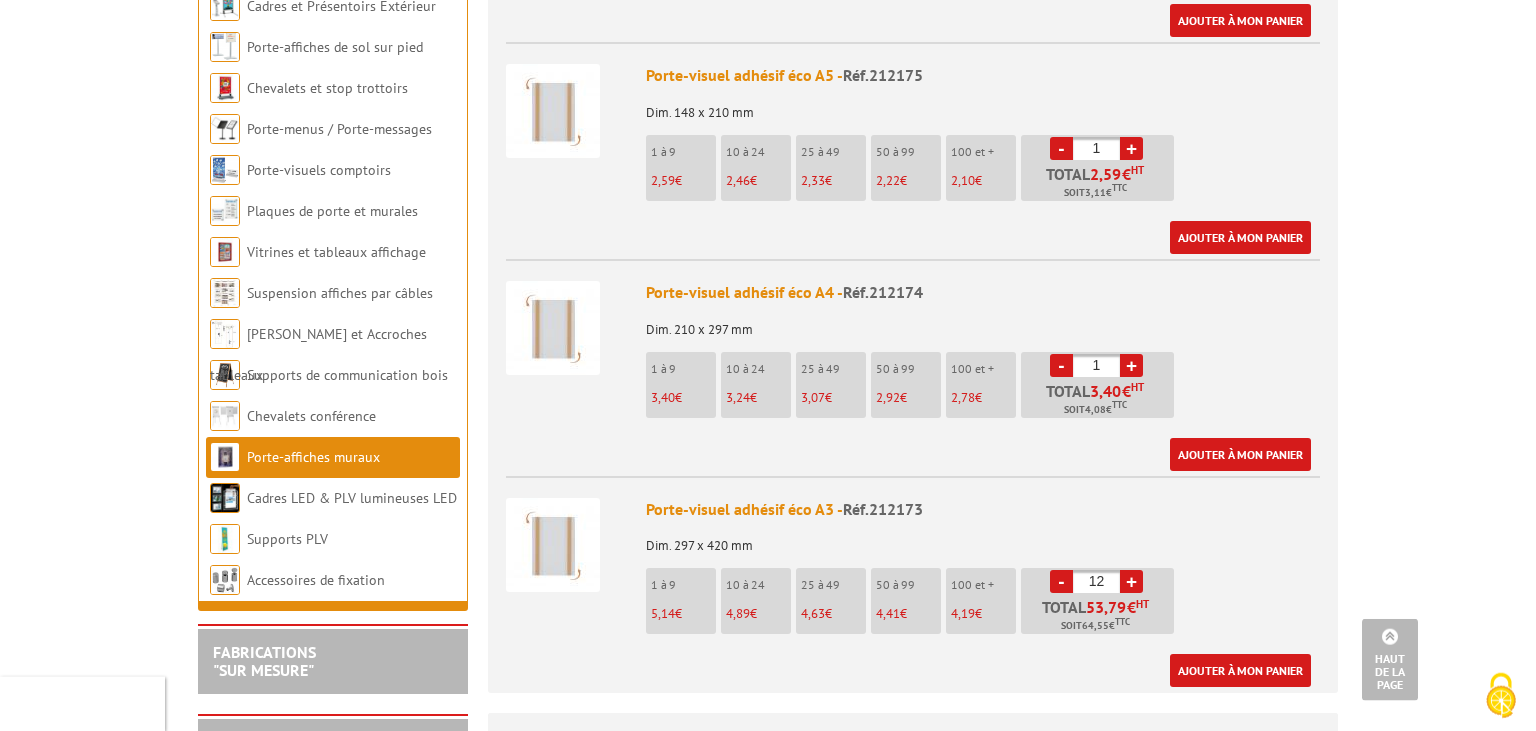 click on "+" at bounding box center [1131, 581] 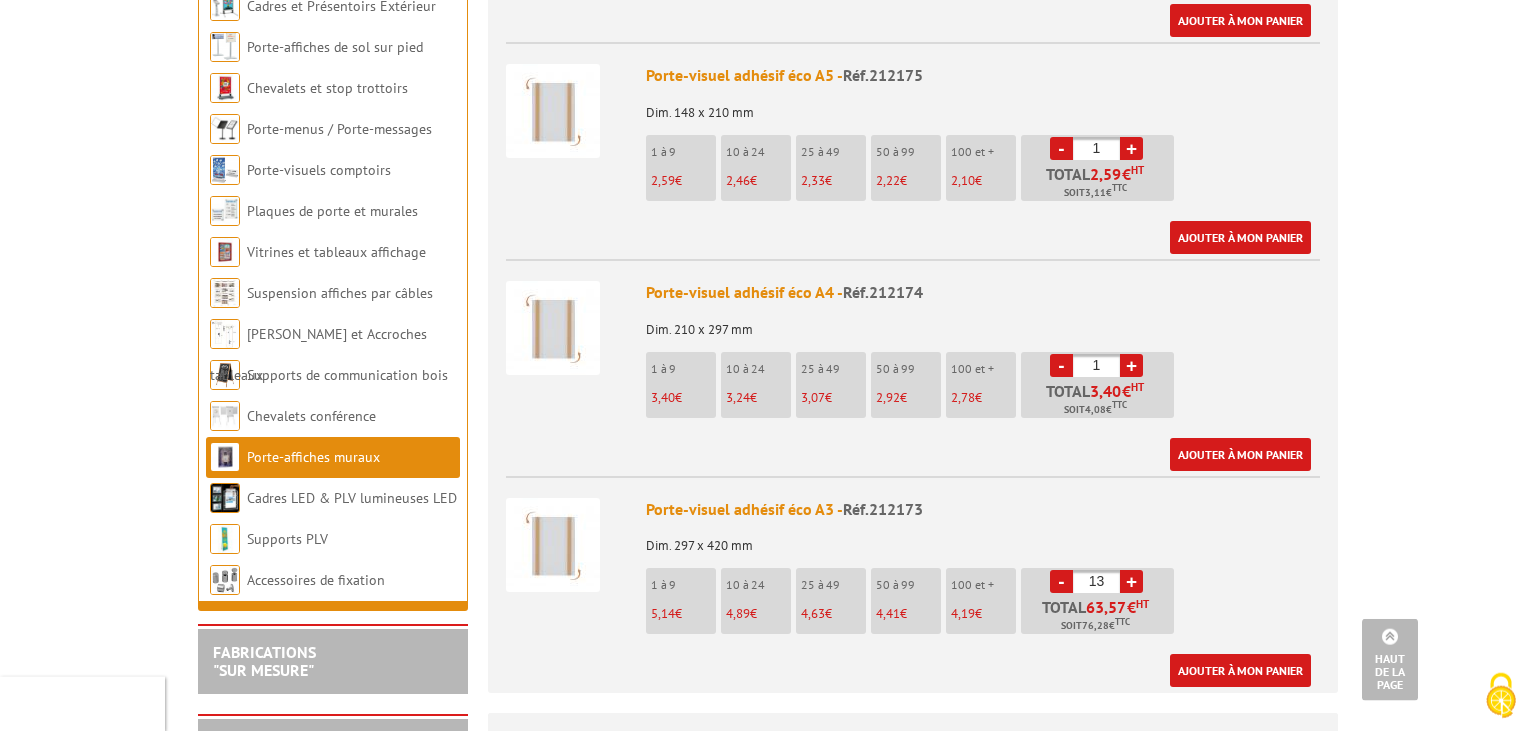 click on "+" at bounding box center [1131, 581] 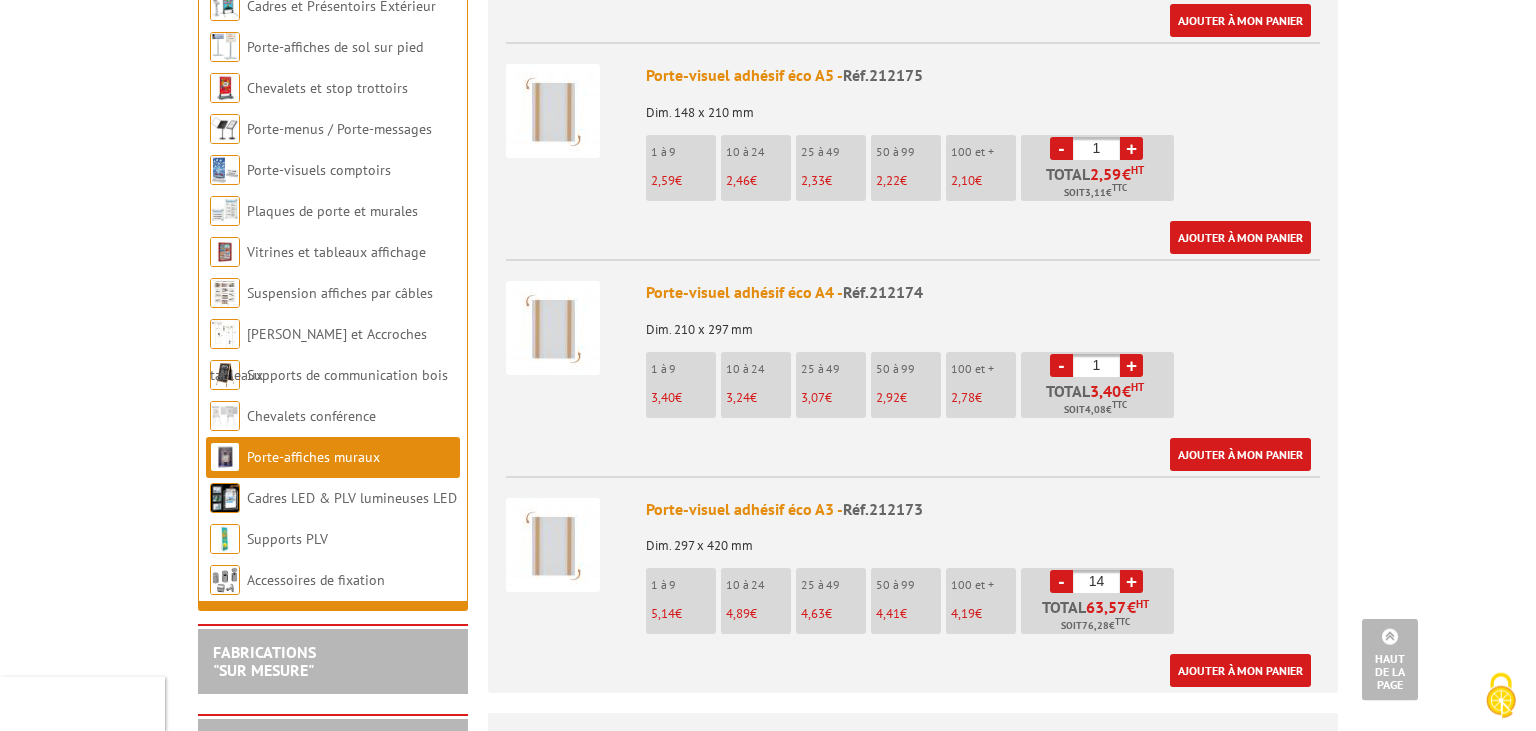 click on "+" at bounding box center (1131, 581) 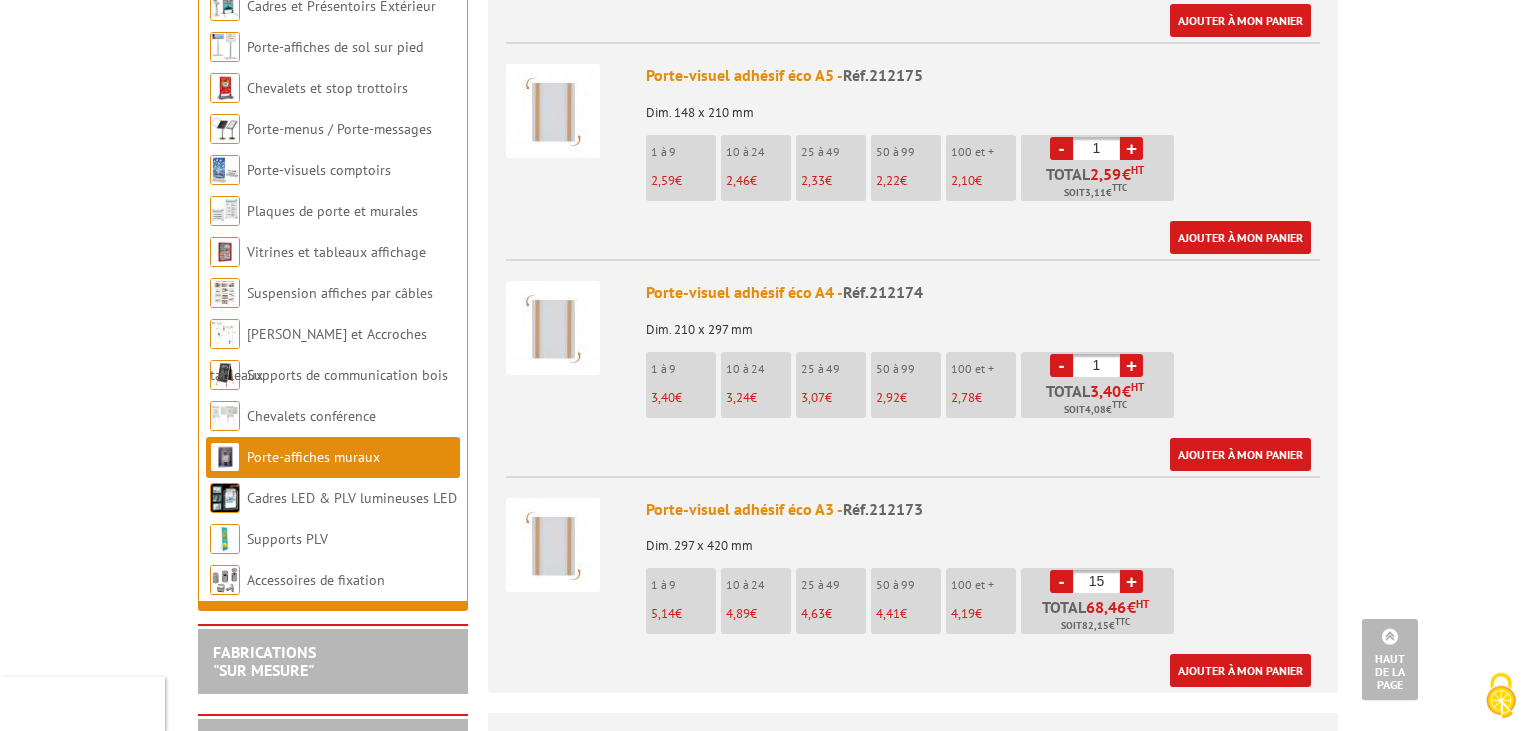 click on "+" at bounding box center [1131, 581] 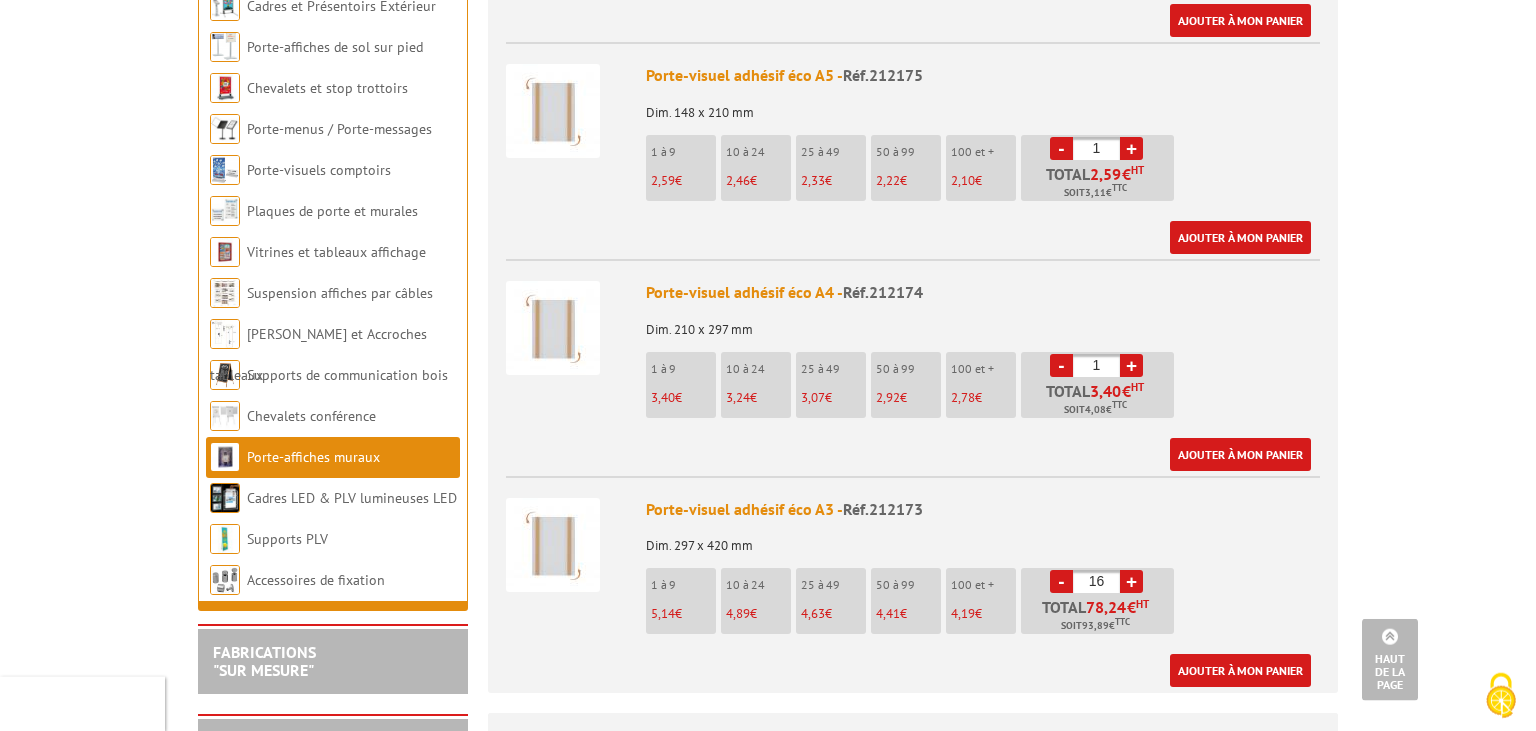 click on "+" at bounding box center (1131, 581) 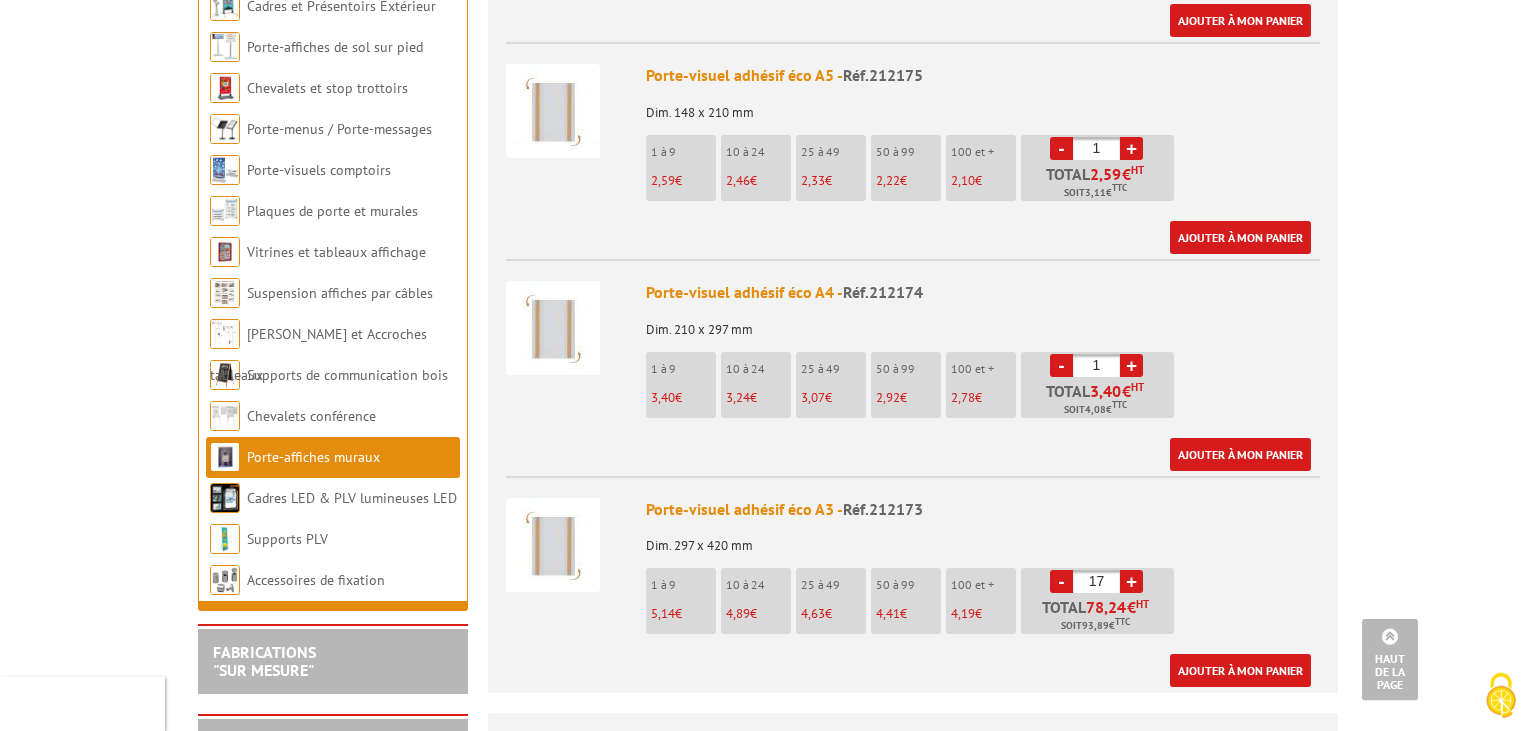 click on "+" at bounding box center [1131, 581] 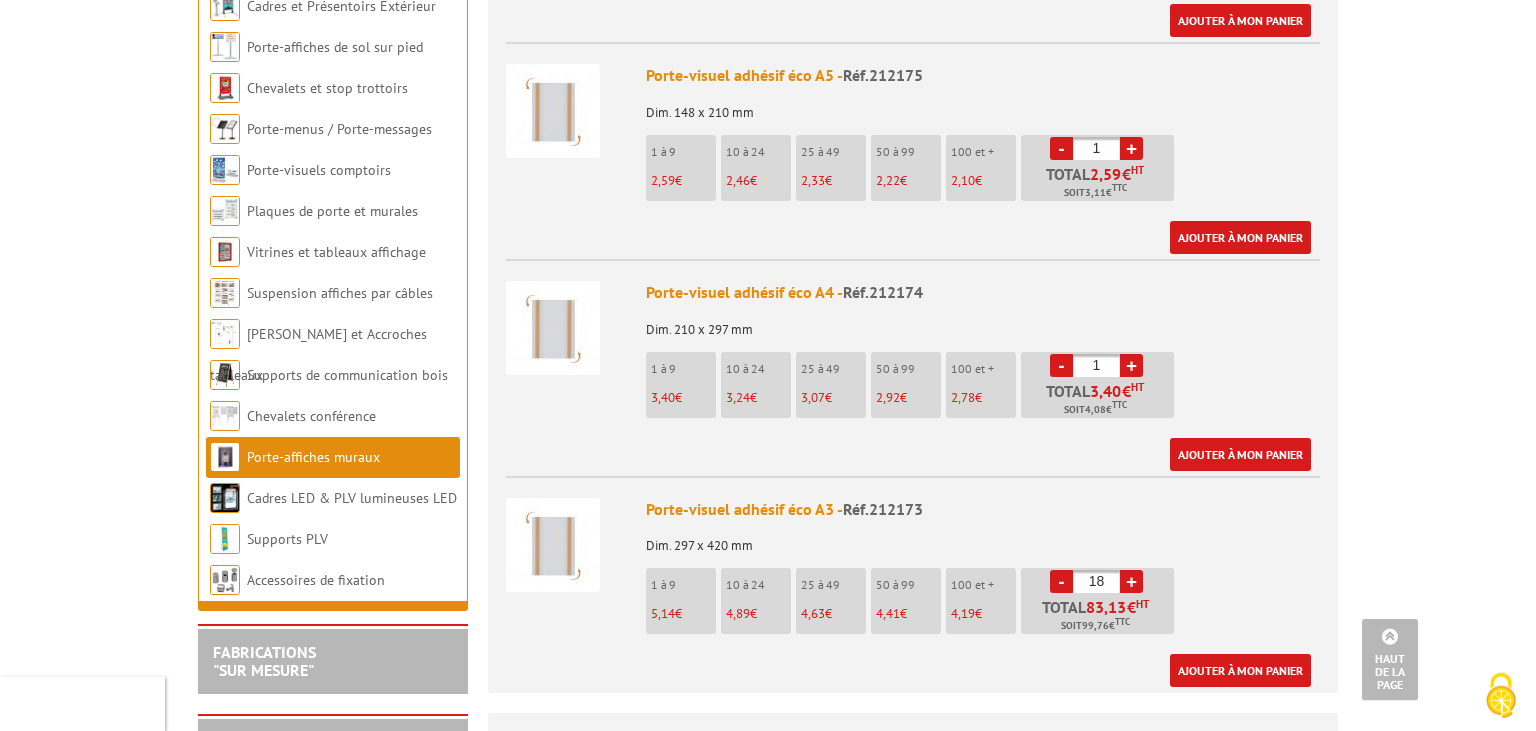 click on "+" at bounding box center (1131, 581) 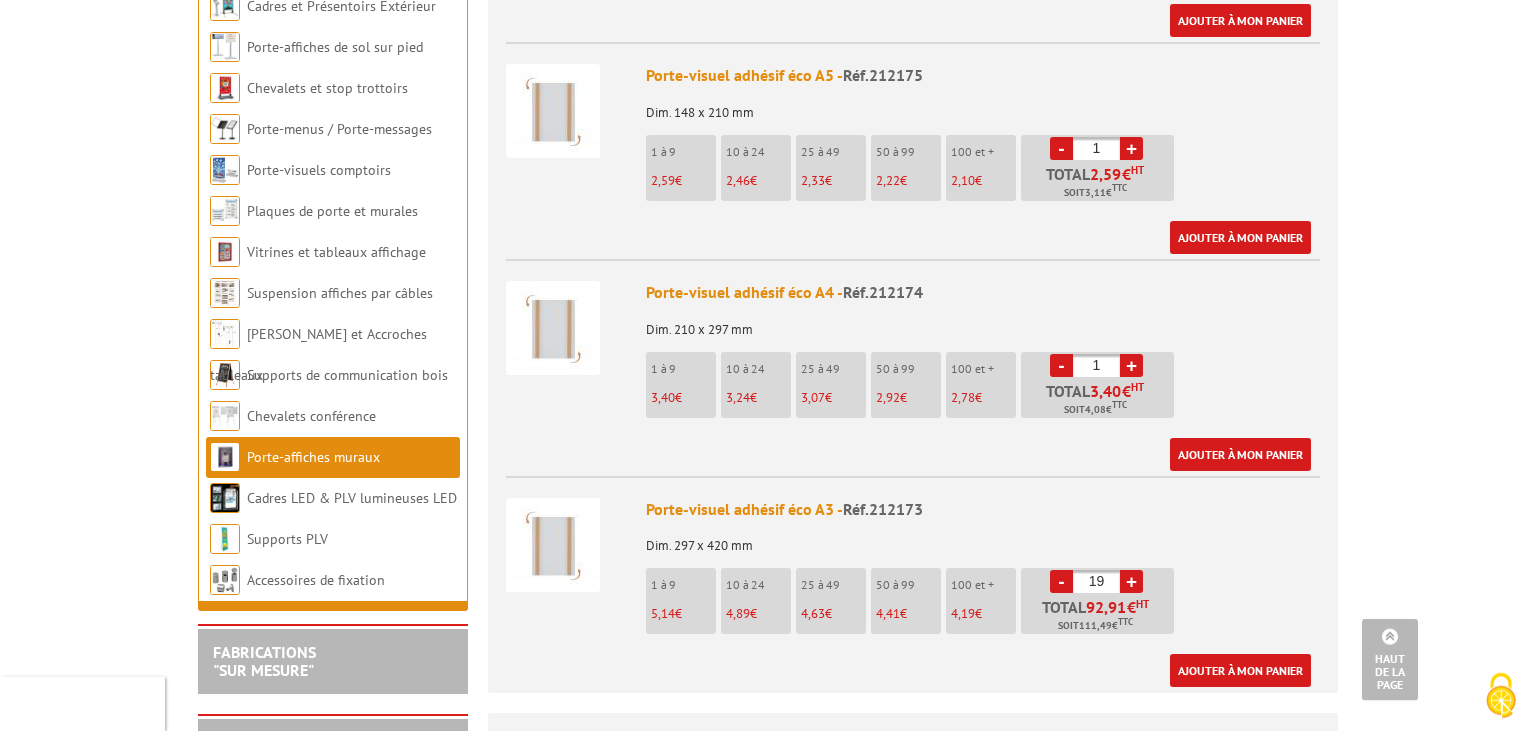 click on "+" at bounding box center [1131, 581] 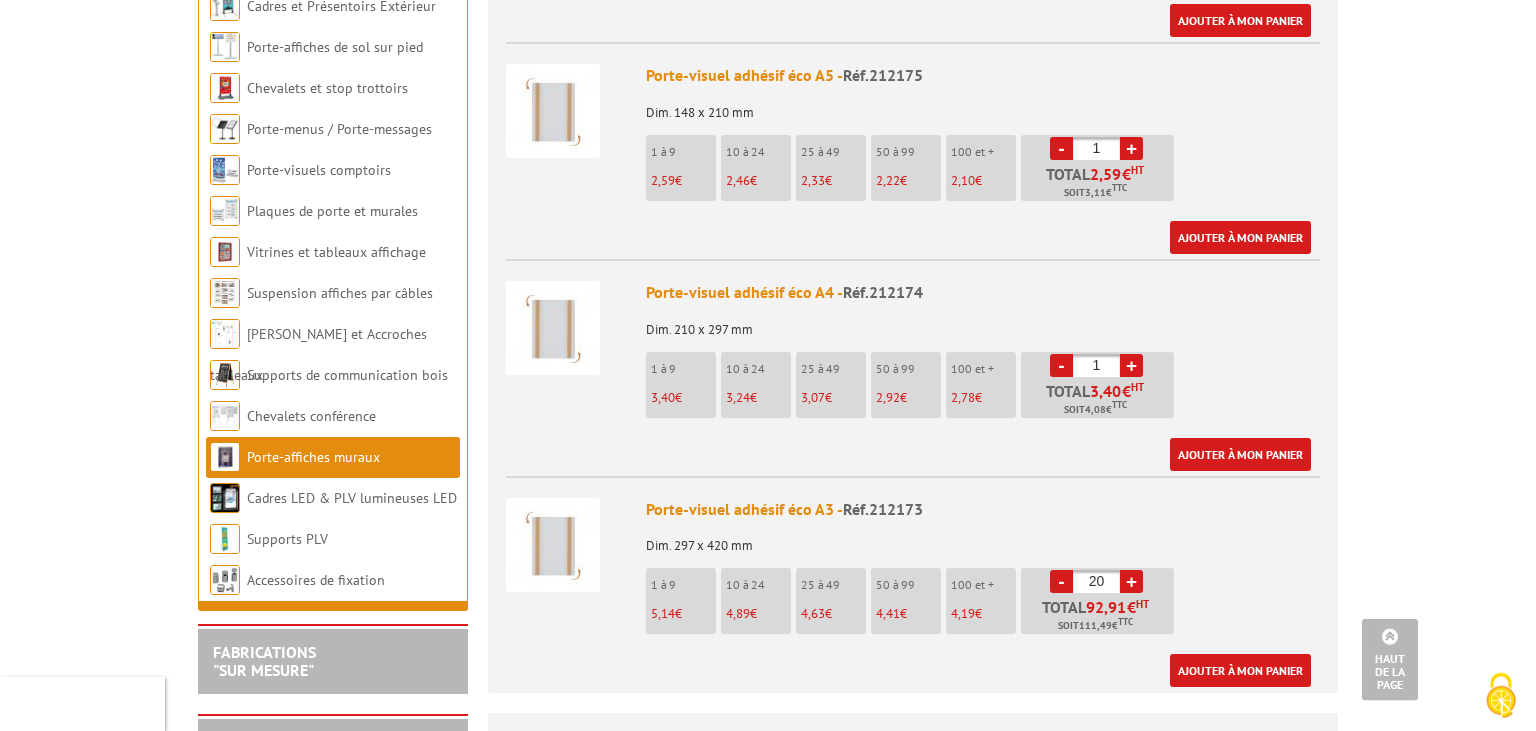 click on "+" at bounding box center (1131, 581) 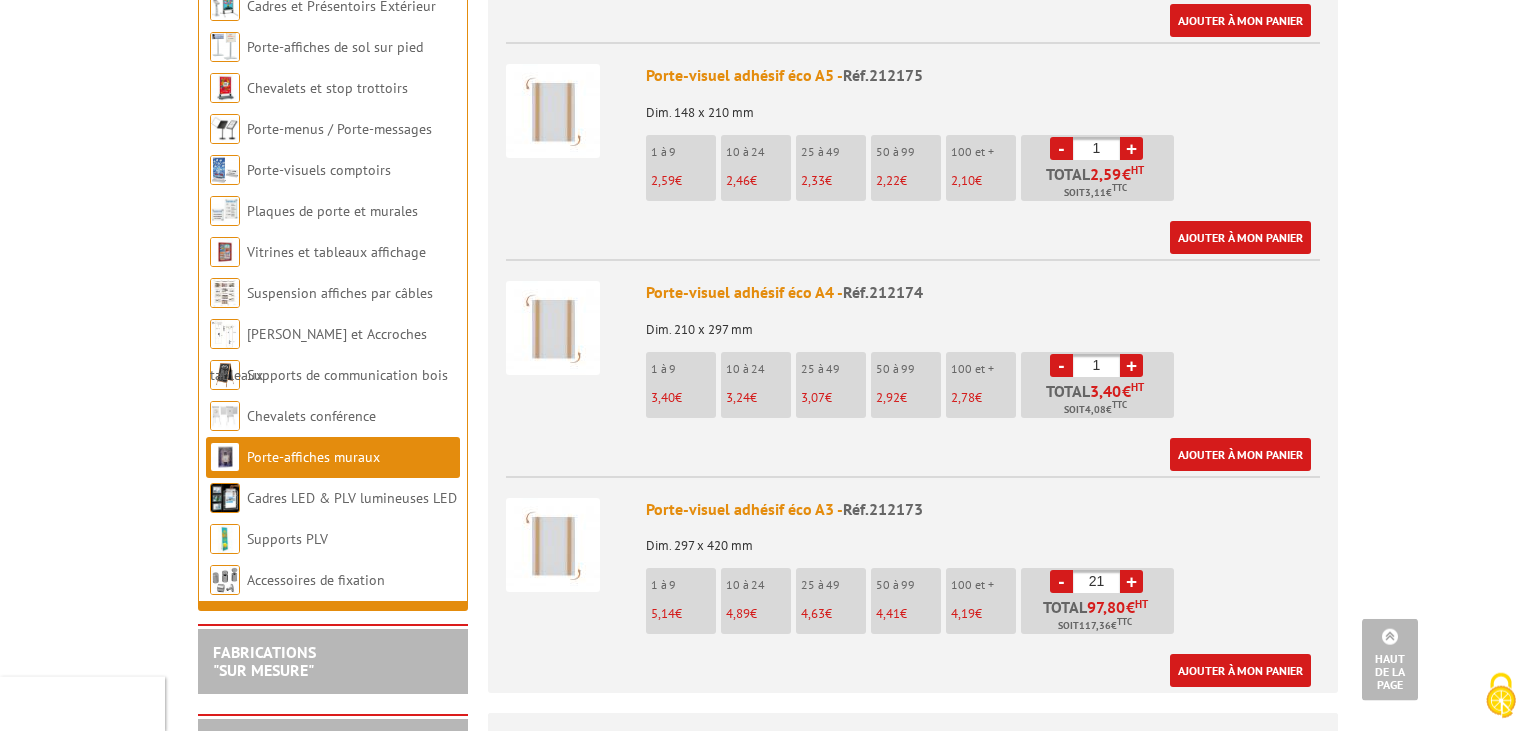 click on "+" at bounding box center [1131, 581] 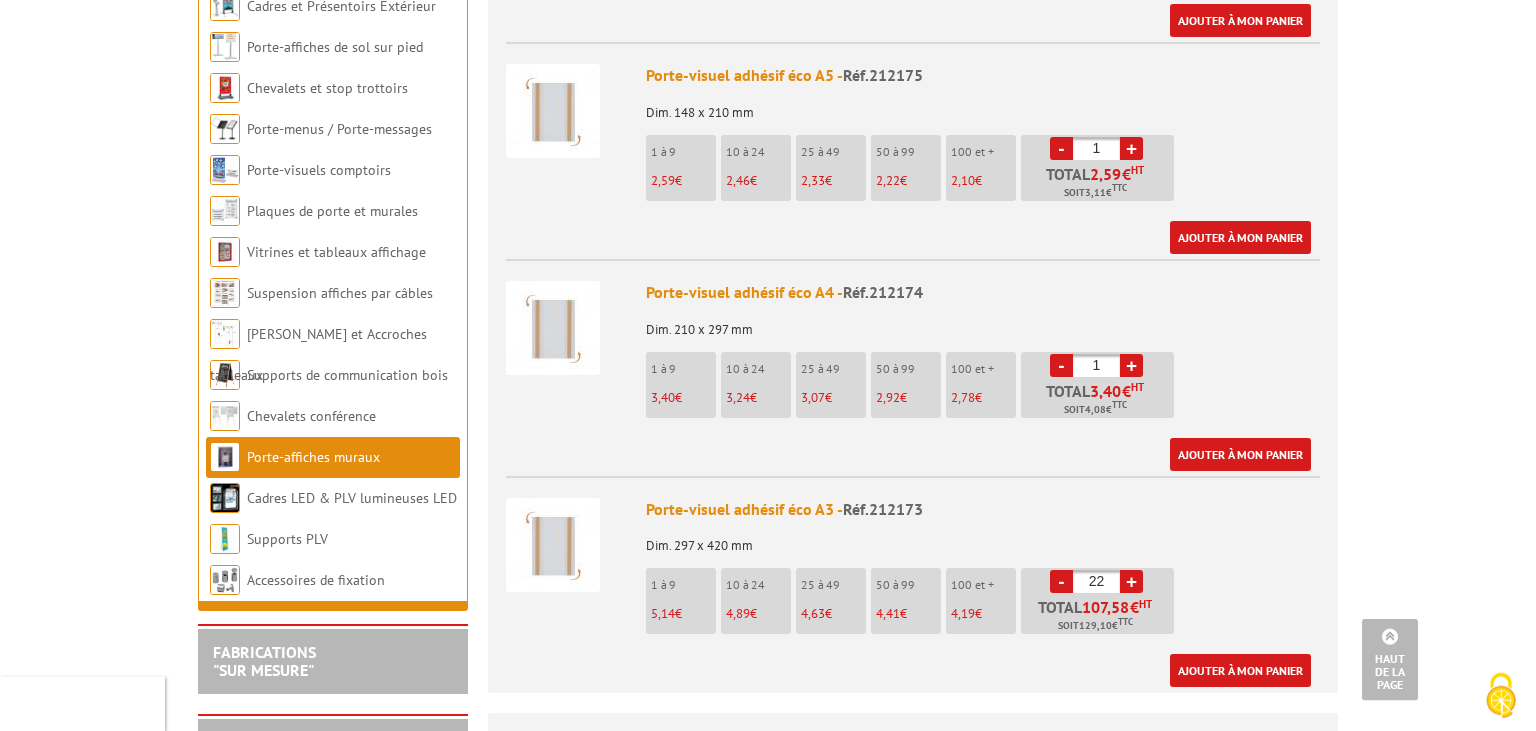 click on "+" at bounding box center [1131, 581] 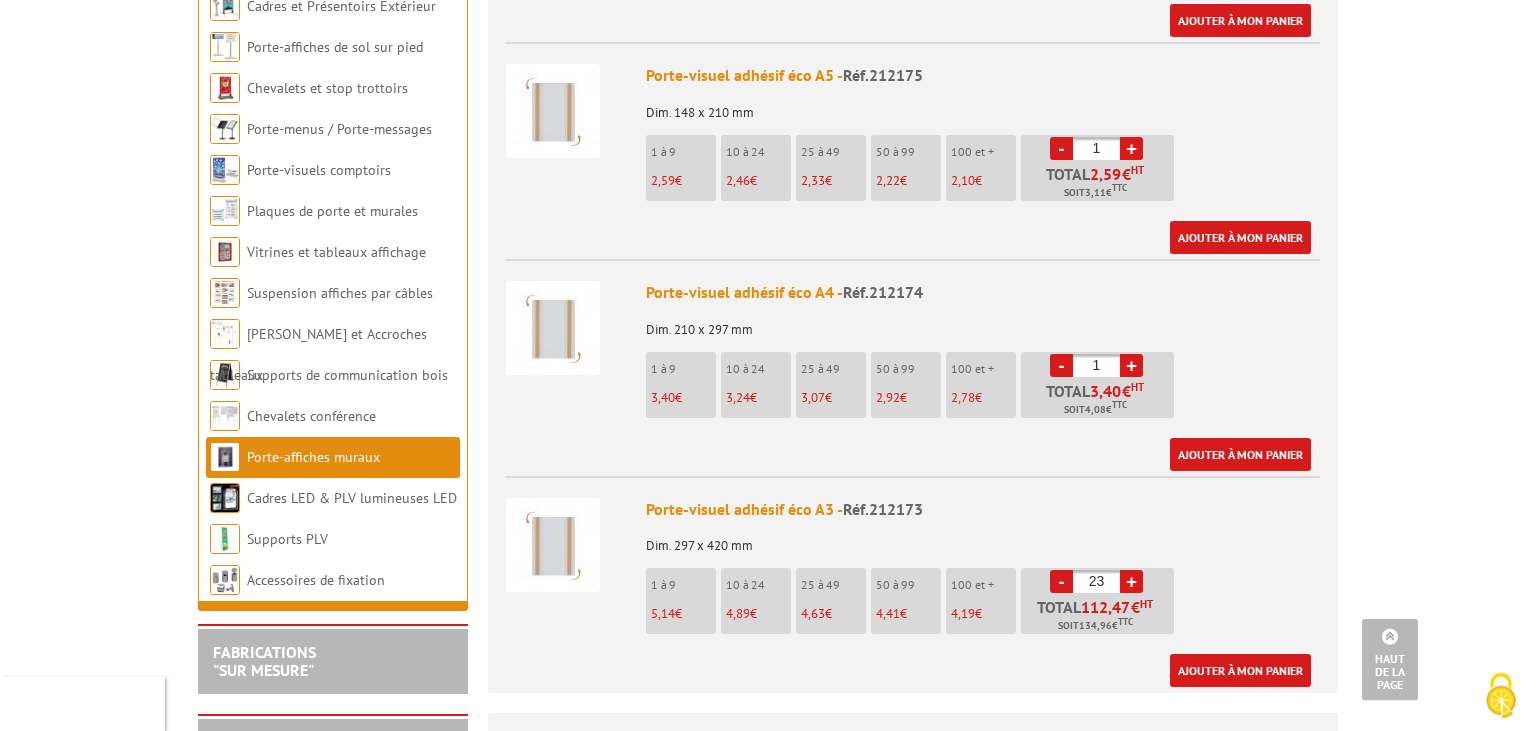 click on "+" at bounding box center [1131, 581] 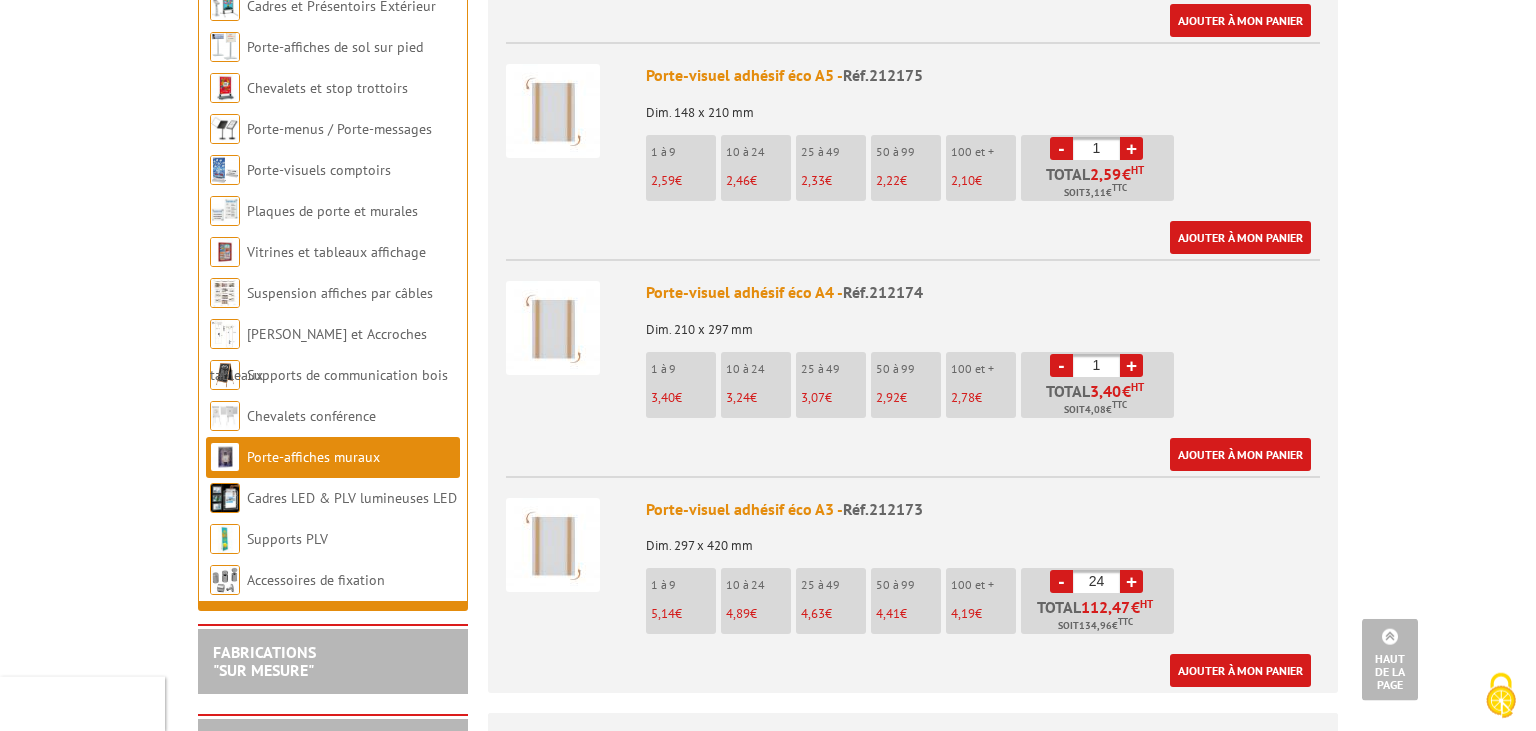 click on "+" at bounding box center (1131, 581) 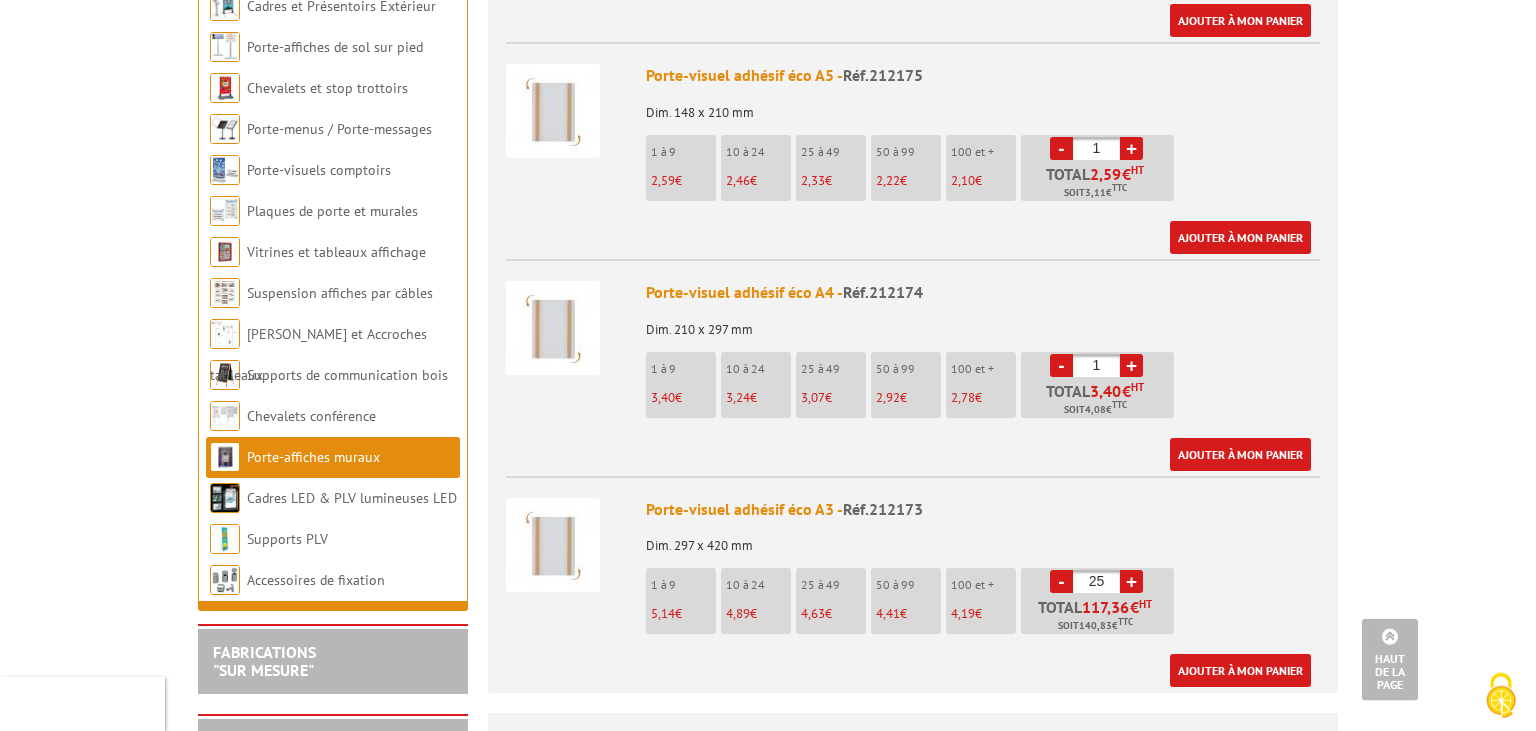 click on "+" at bounding box center [1131, 581] 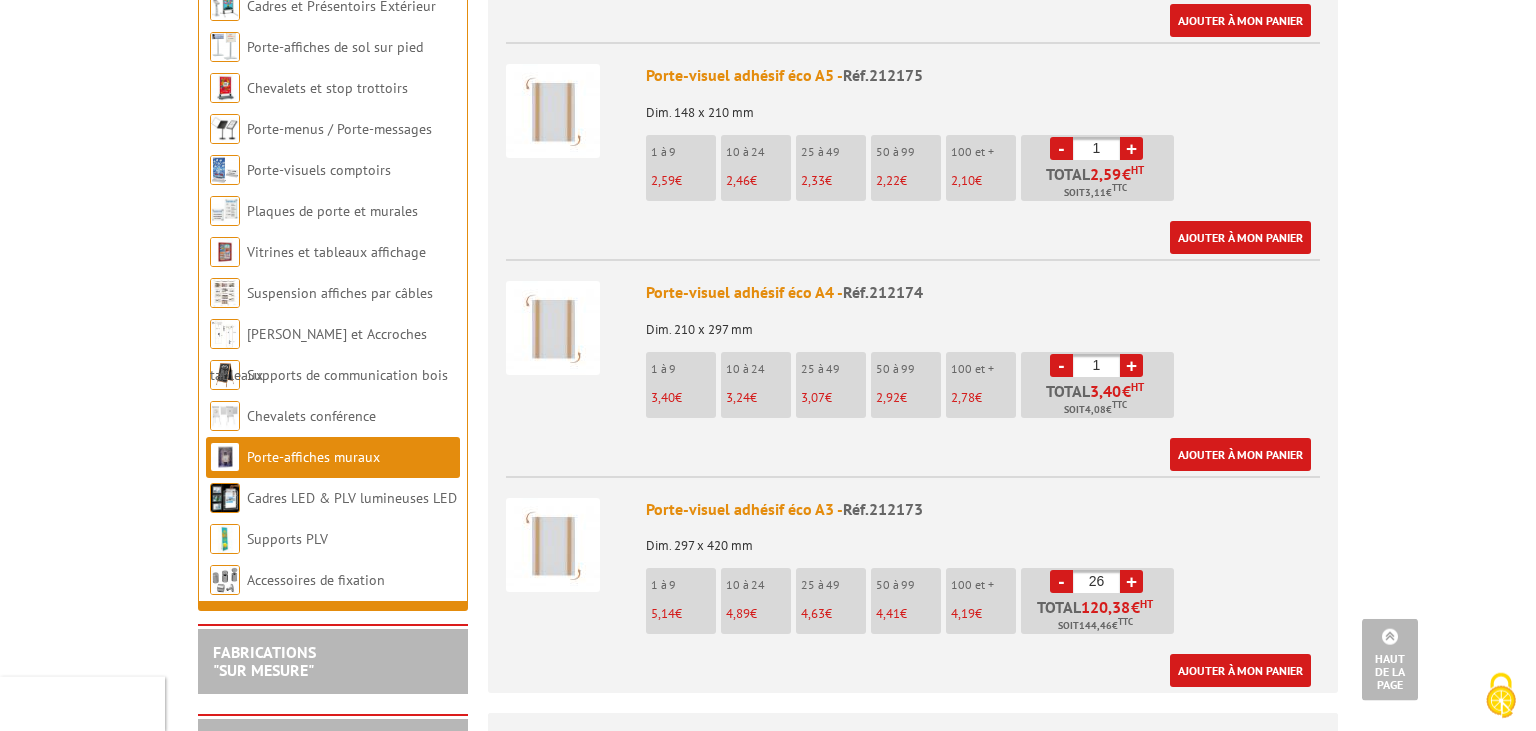 click on "+" at bounding box center (1131, 581) 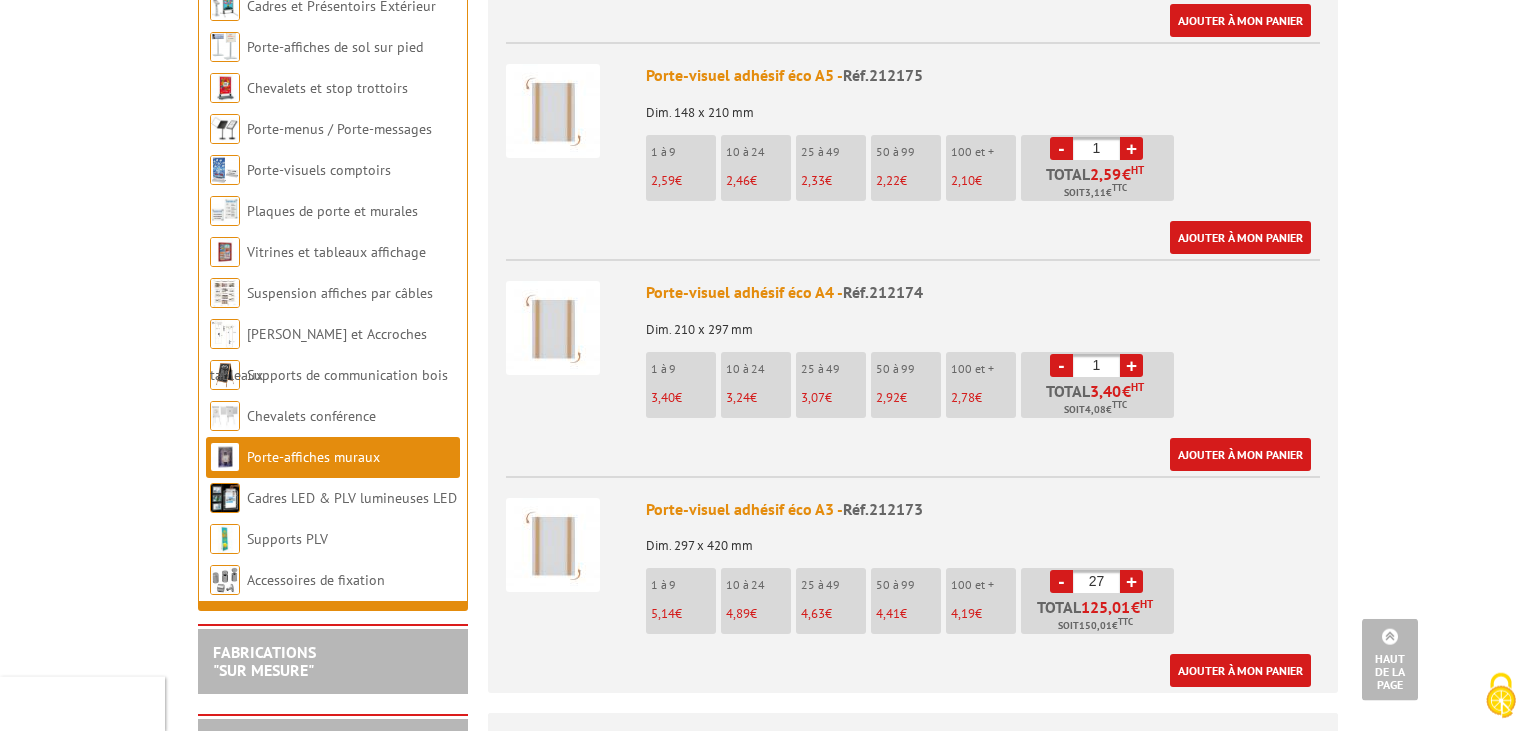 click on "+" at bounding box center [1131, 581] 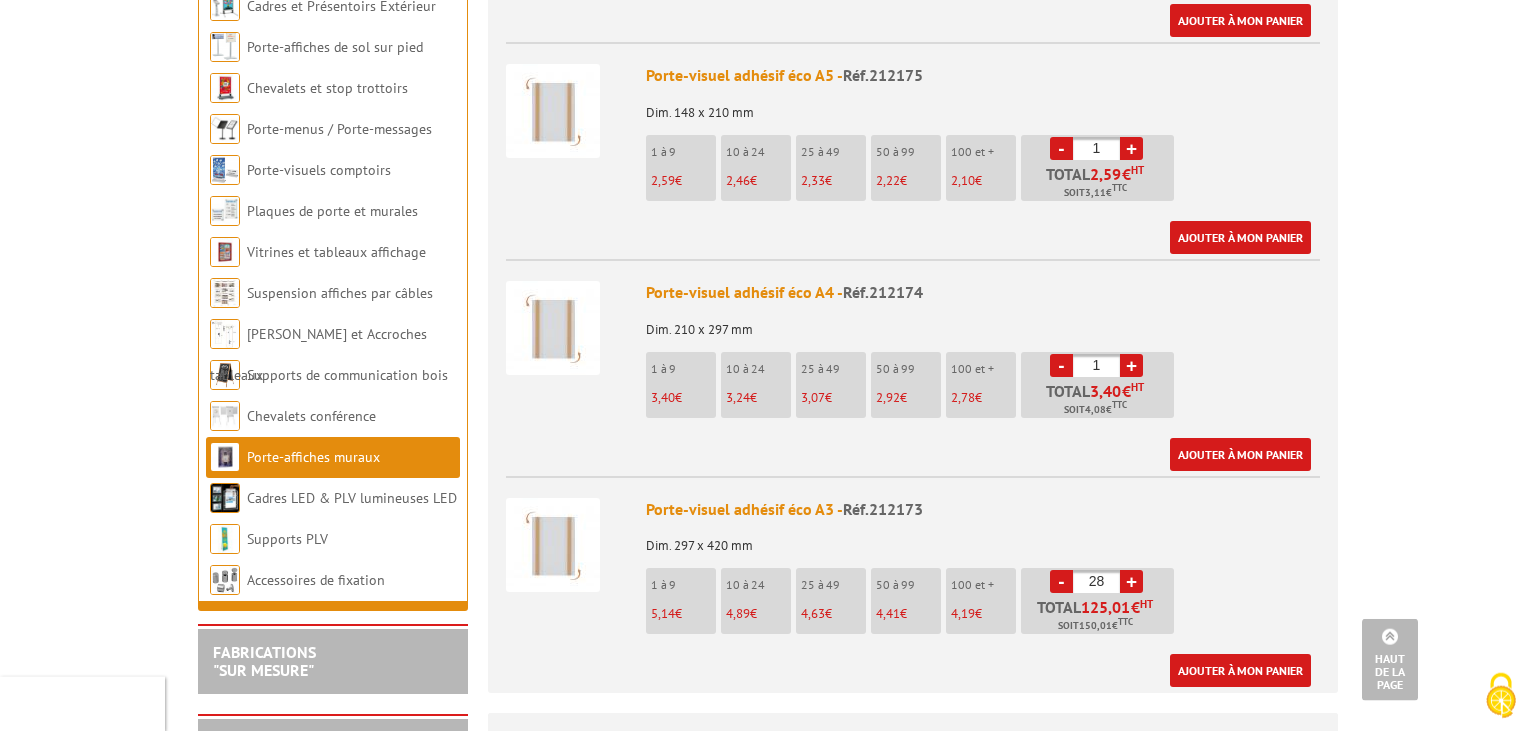 click on "+" at bounding box center (1131, 581) 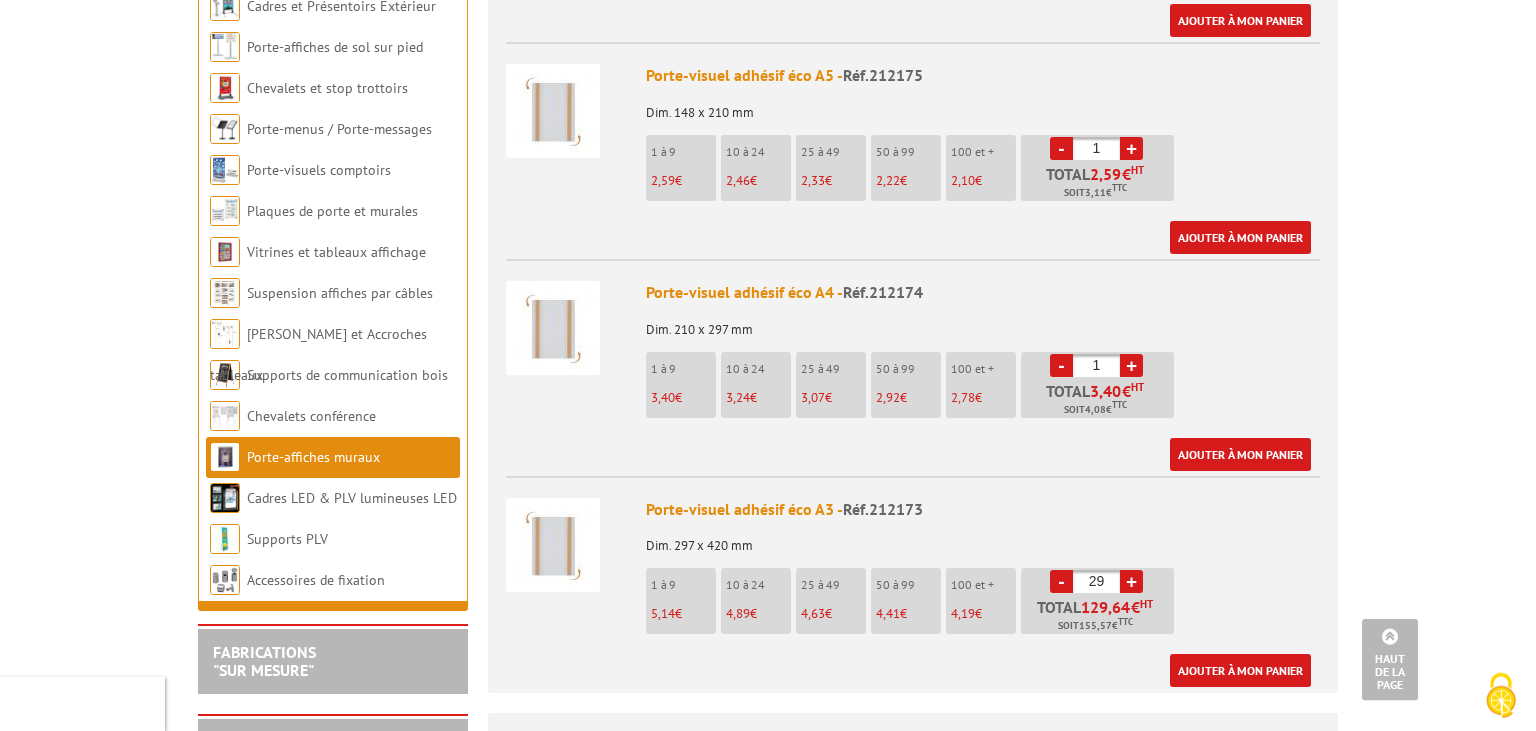 click on "+" at bounding box center (1131, 581) 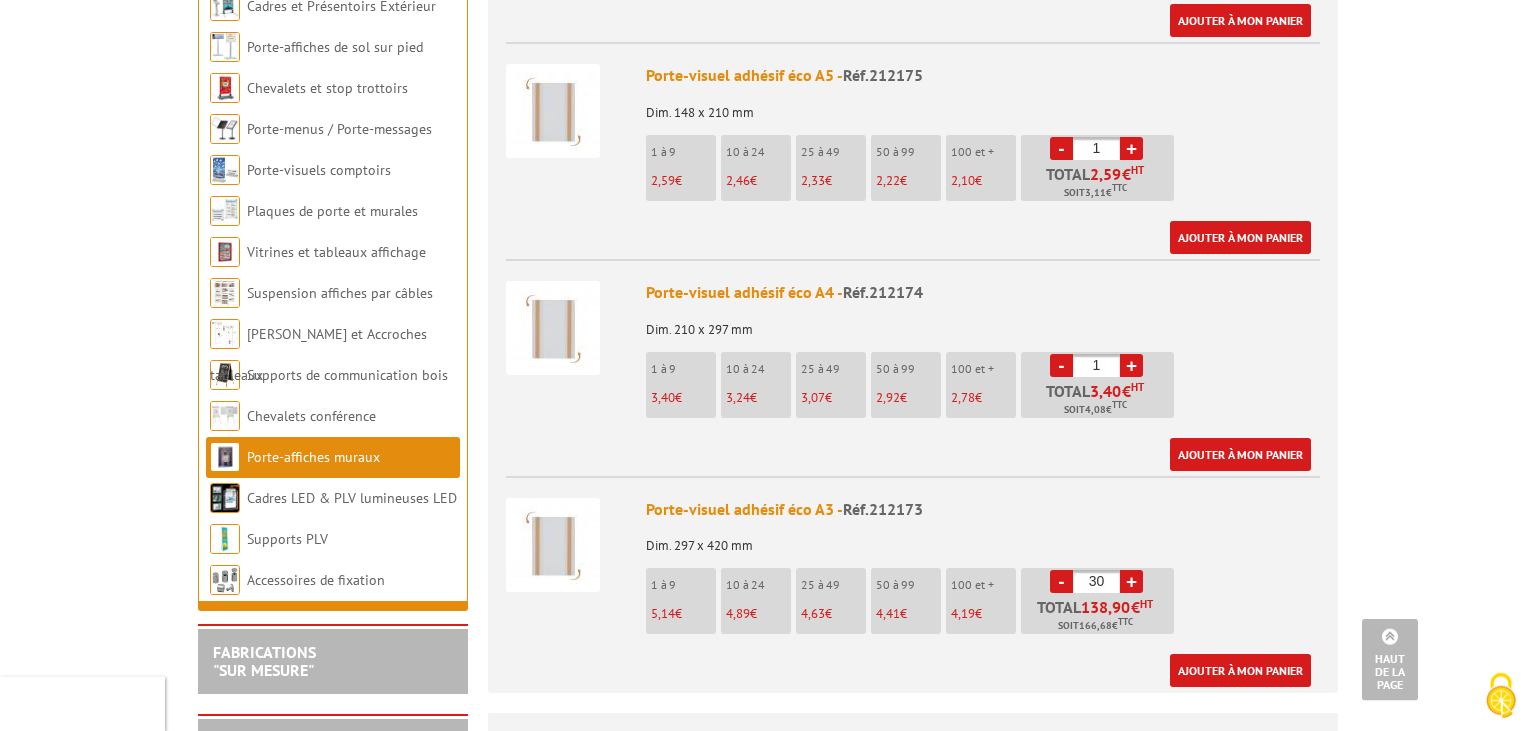 click on "+" at bounding box center [1131, 581] 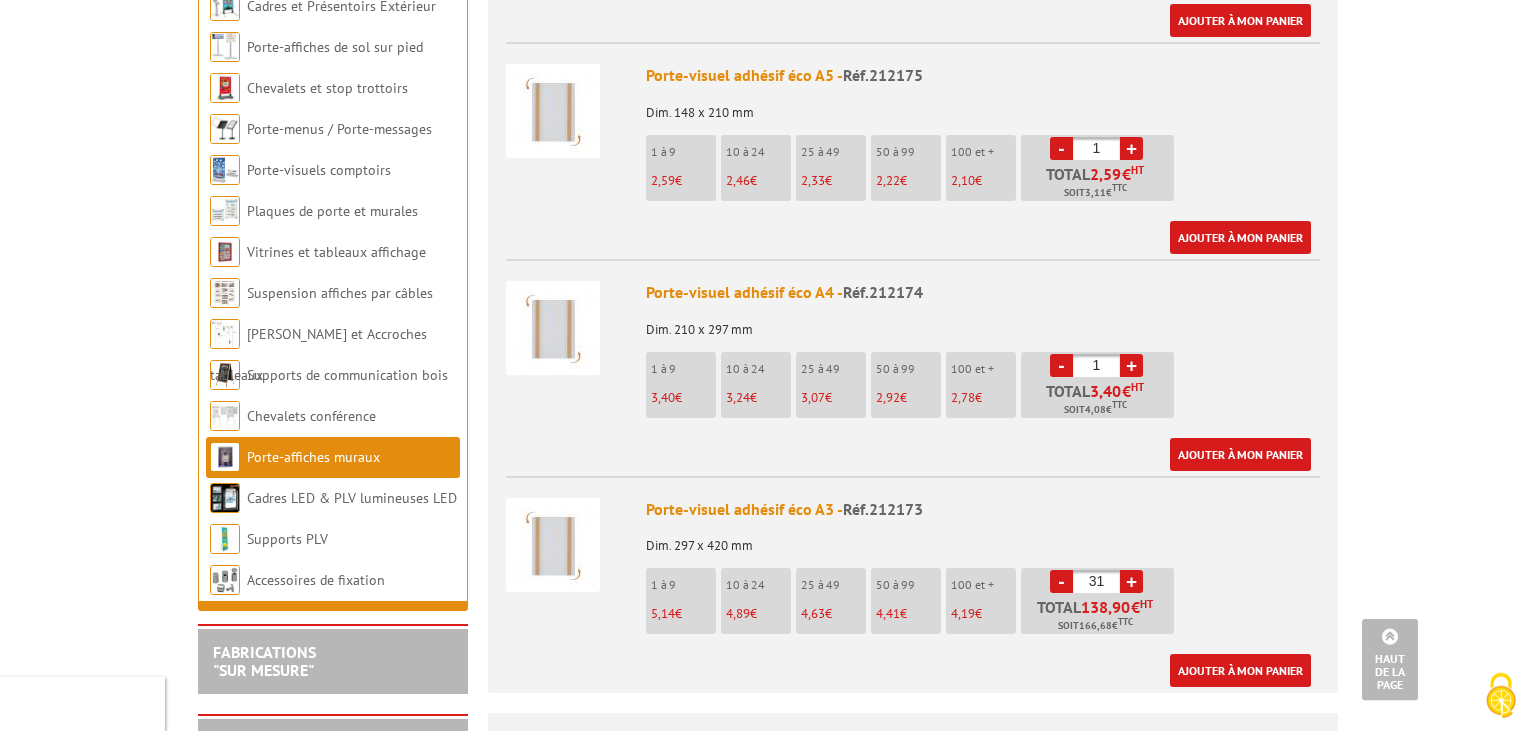 click on "+" at bounding box center [1131, 581] 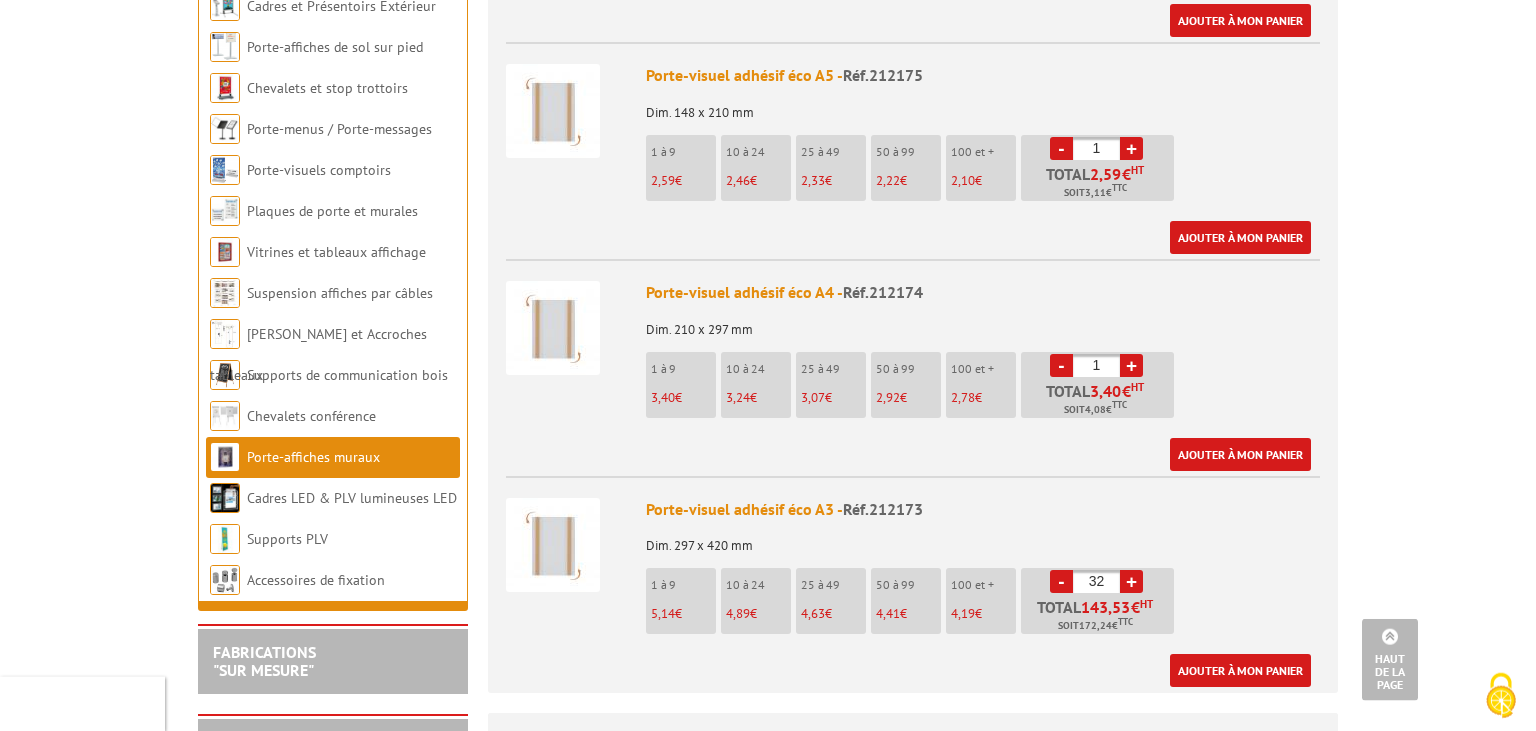 click on "+" at bounding box center [1131, 581] 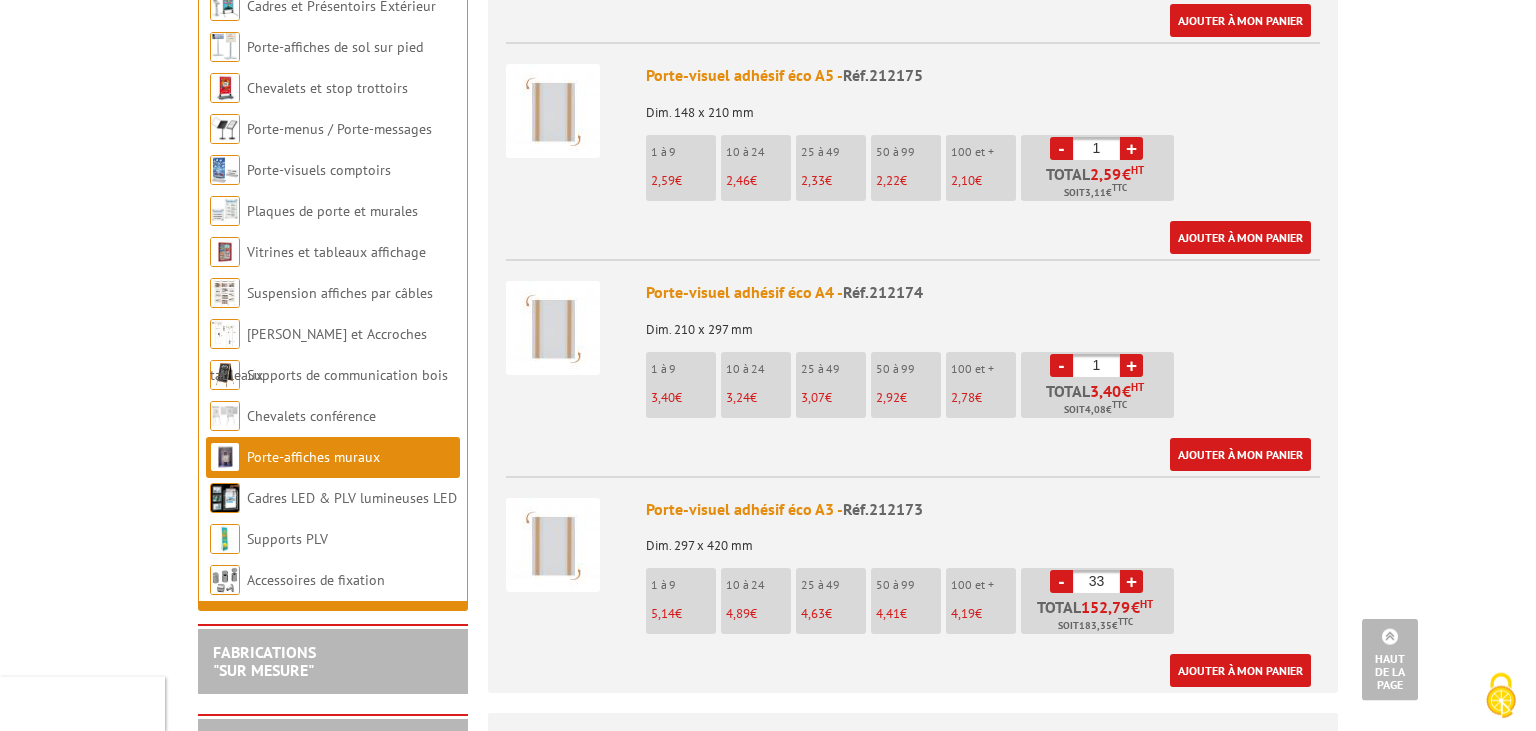 click on "+" at bounding box center (1131, 581) 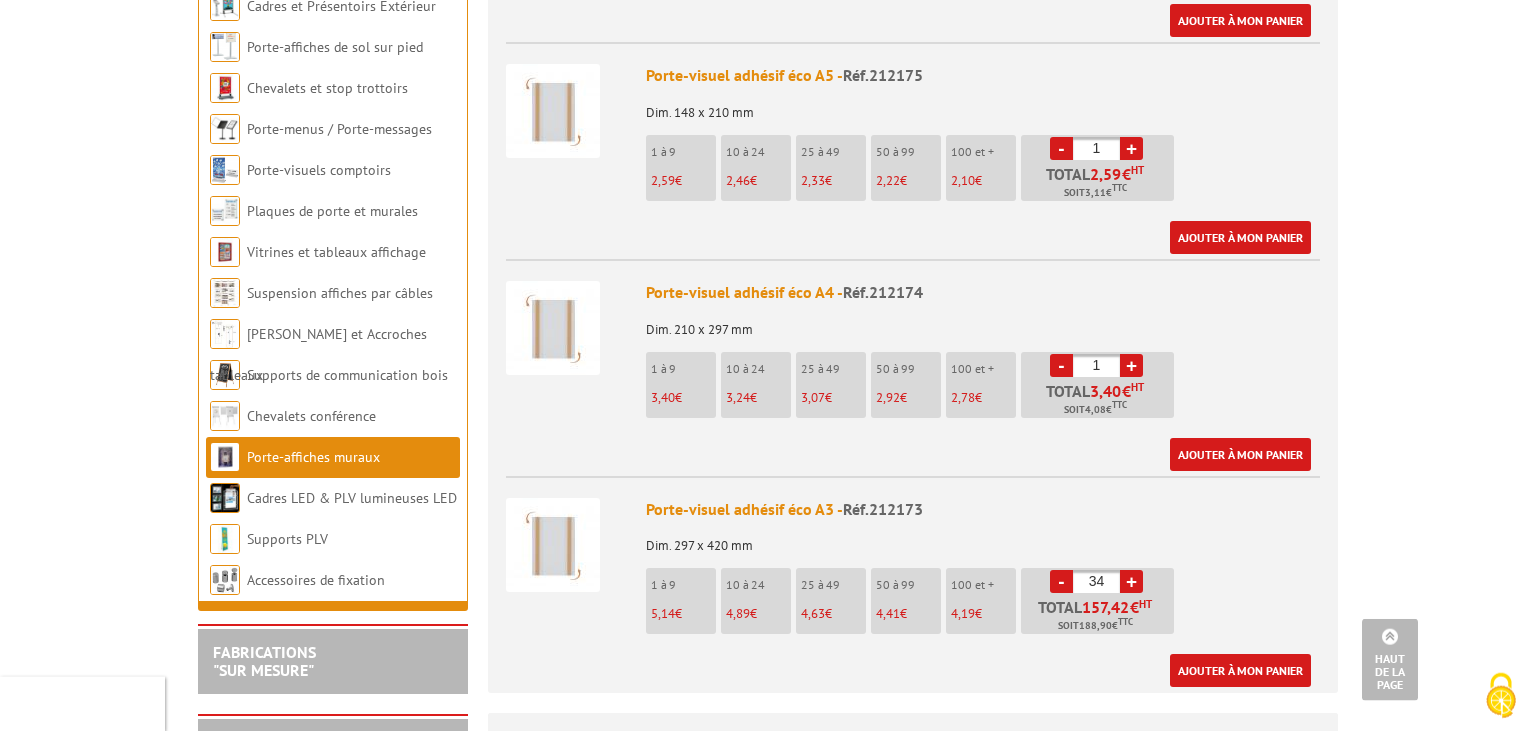 click on "+" at bounding box center (1131, 581) 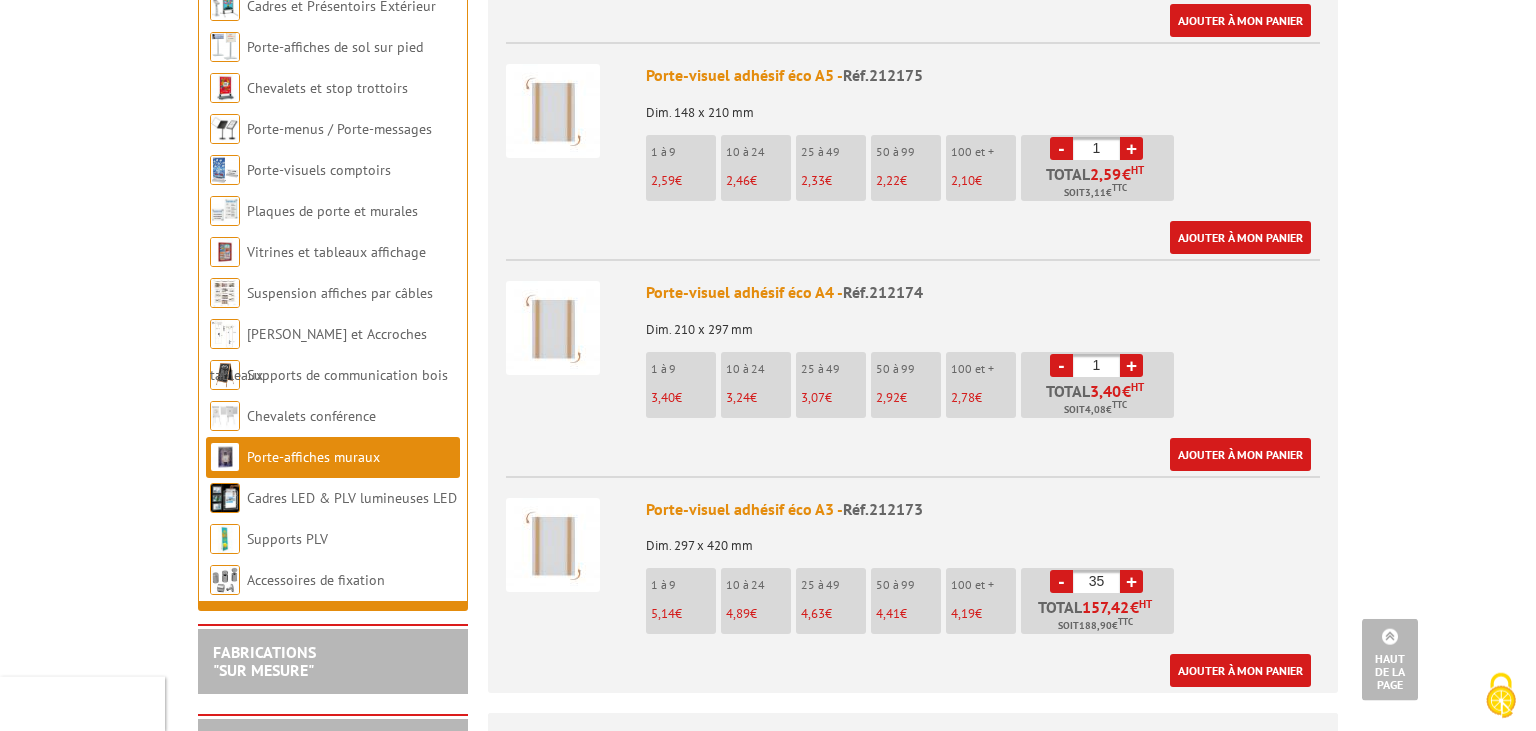 click on "+" at bounding box center [1131, 581] 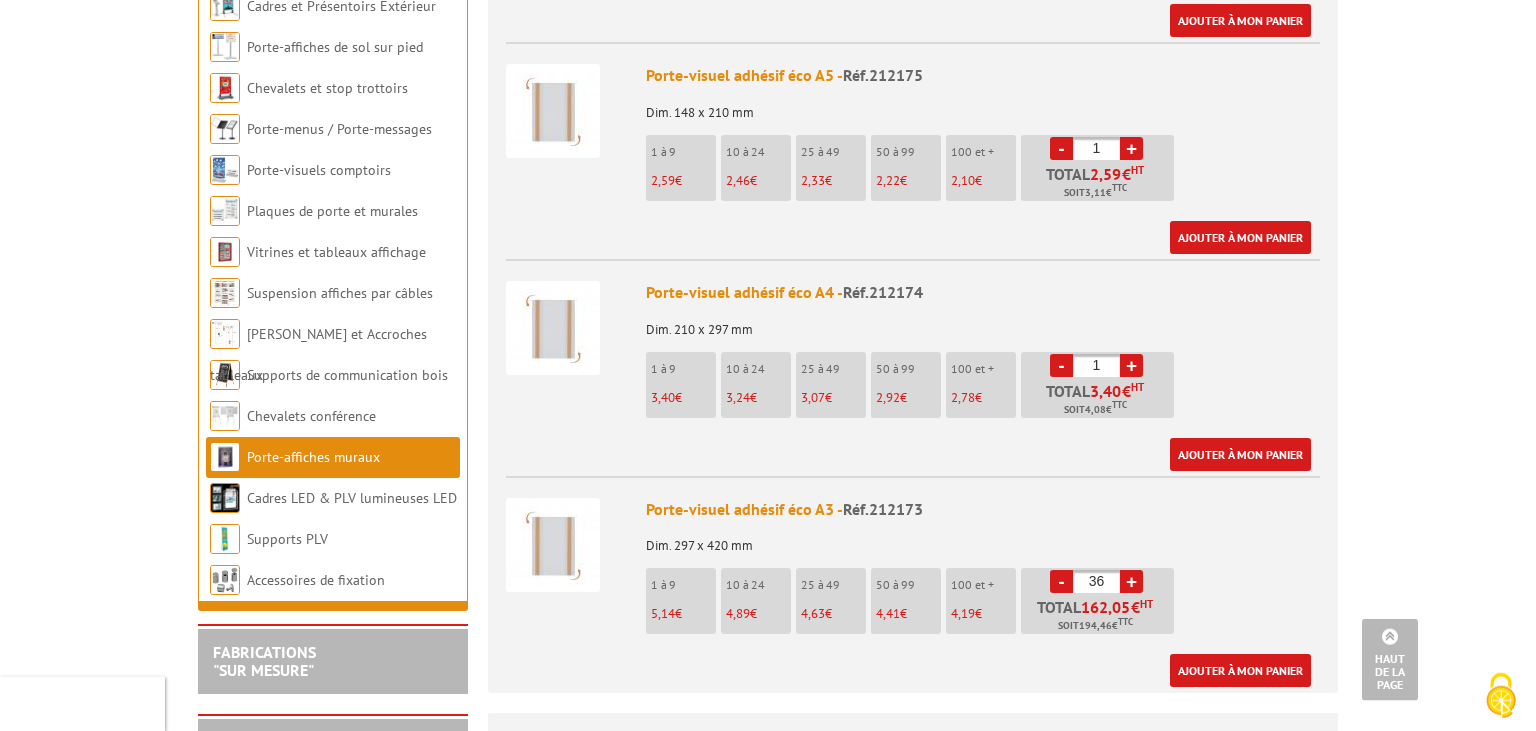 click on "+" at bounding box center [1131, 581] 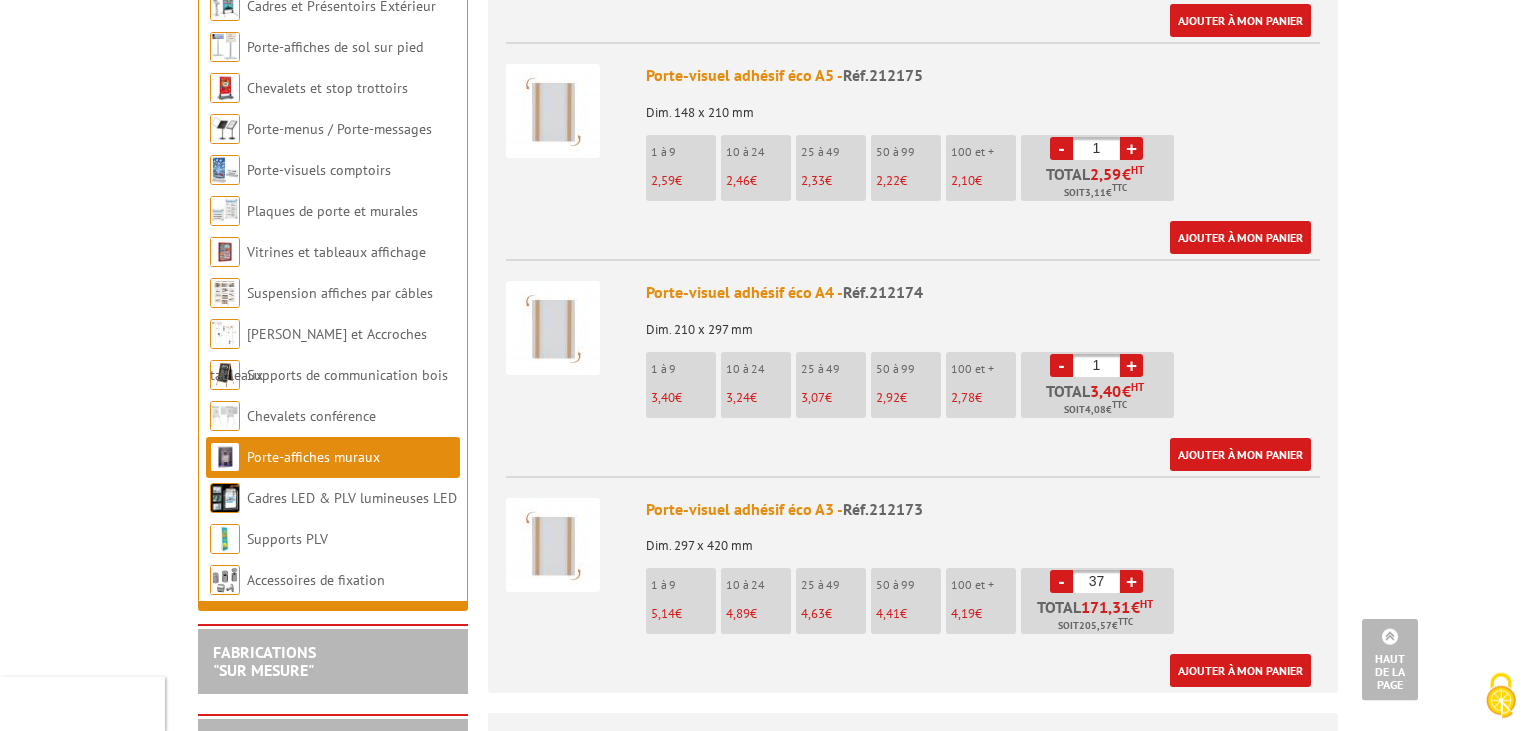click on "+" at bounding box center [1131, 581] 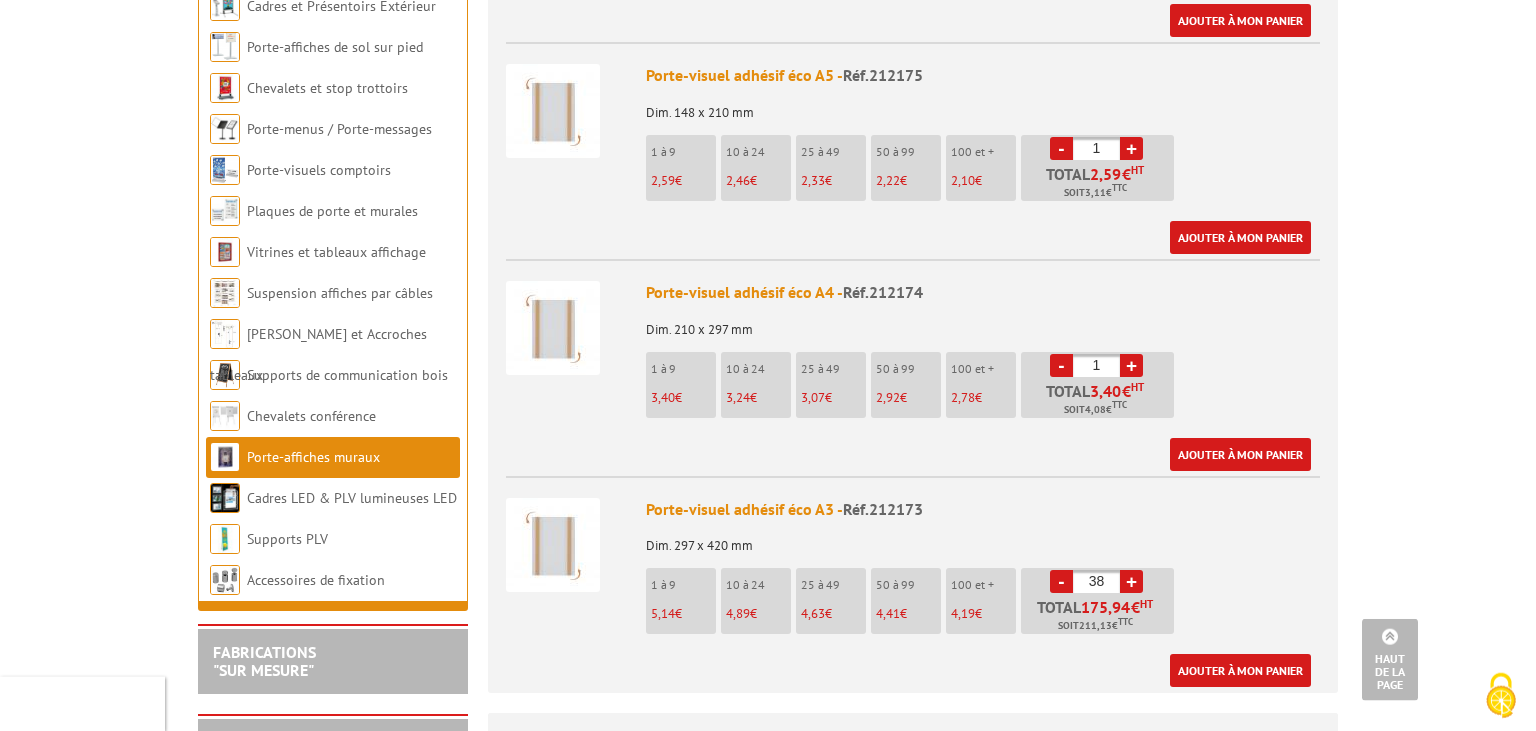 click on "+" at bounding box center [1131, 581] 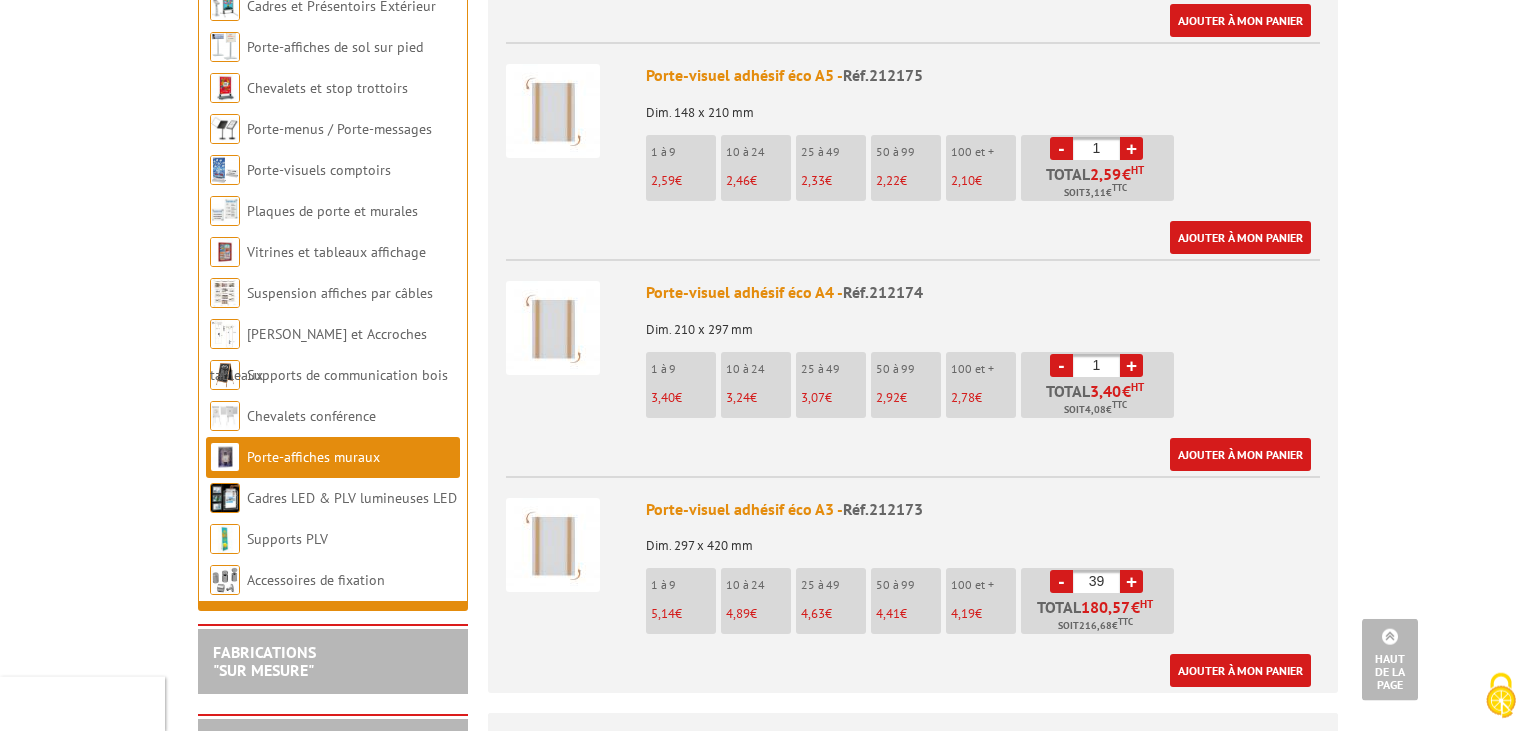 click on "+" at bounding box center (1131, 581) 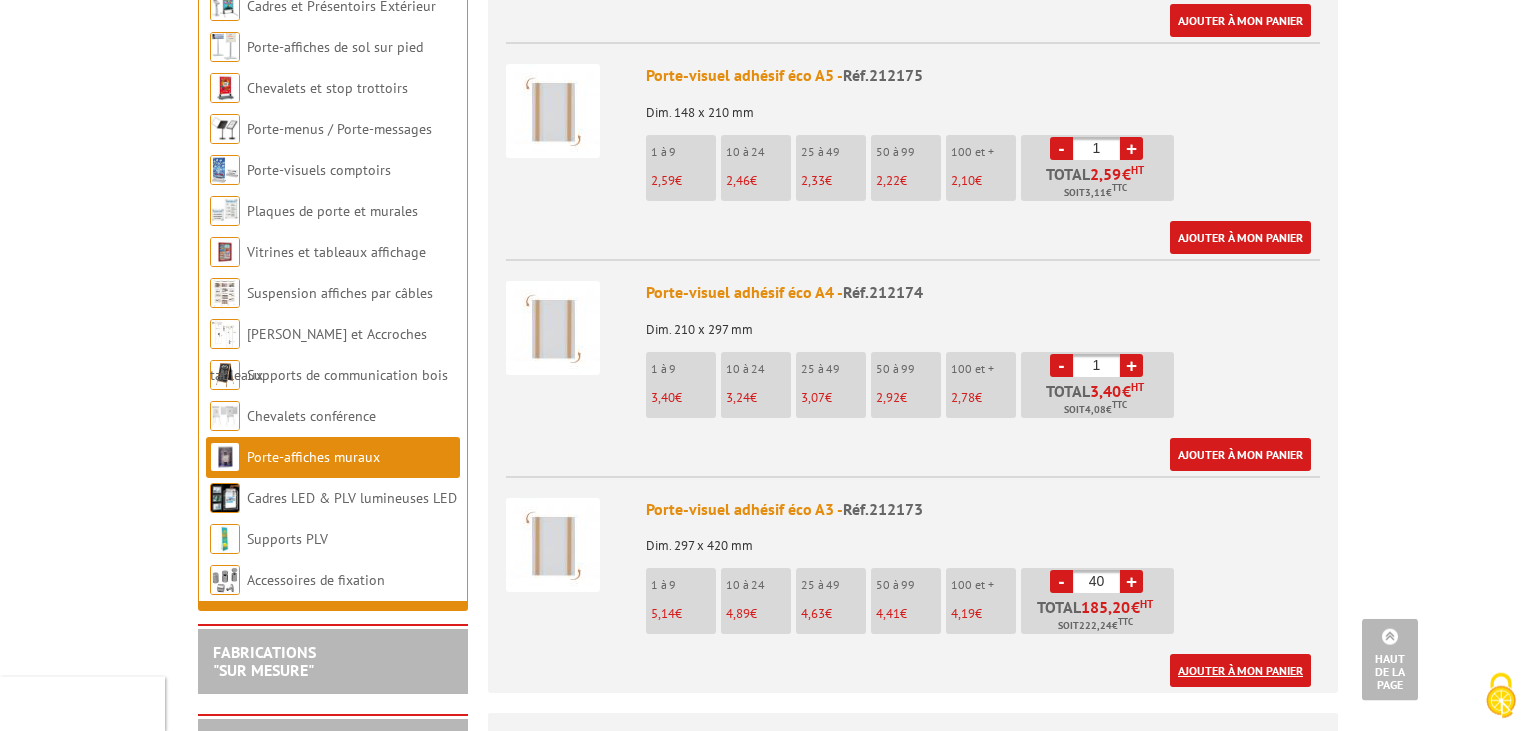 click on "Ajouter à mon panier" at bounding box center (1240, 670) 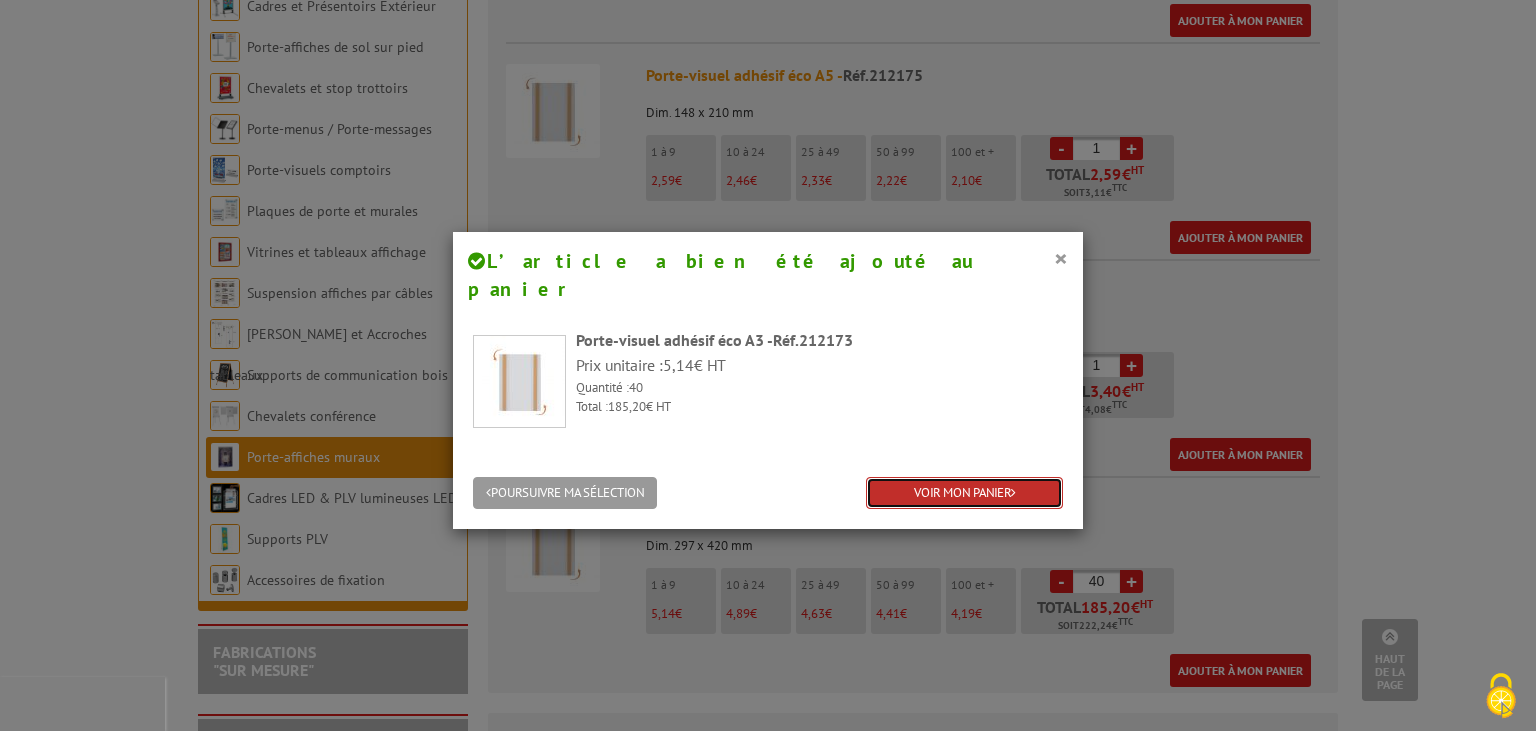 click on "VOIR MON PANIER" at bounding box center [964, 493] 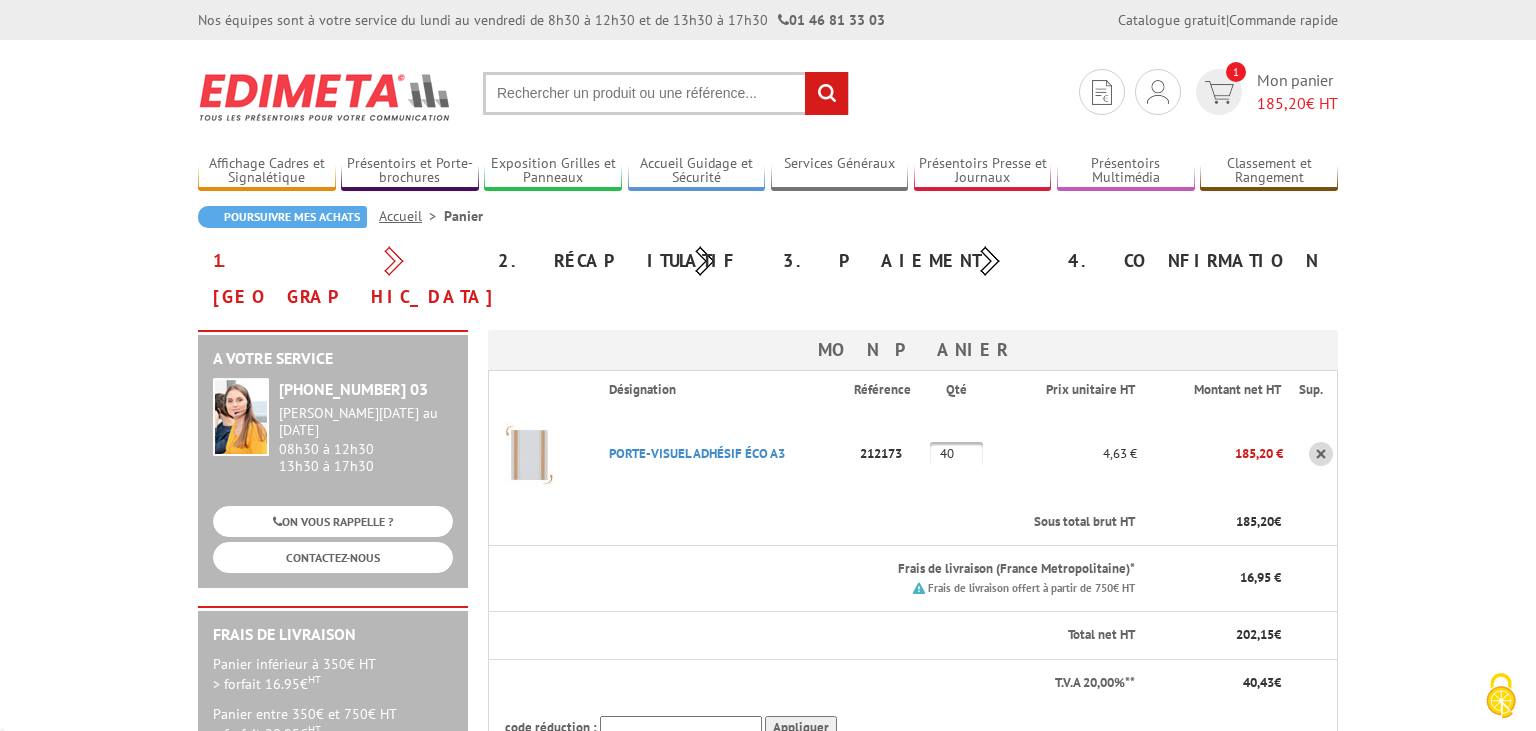 scroll, scrollTop: 0, scrollLeft: 0, axis: both 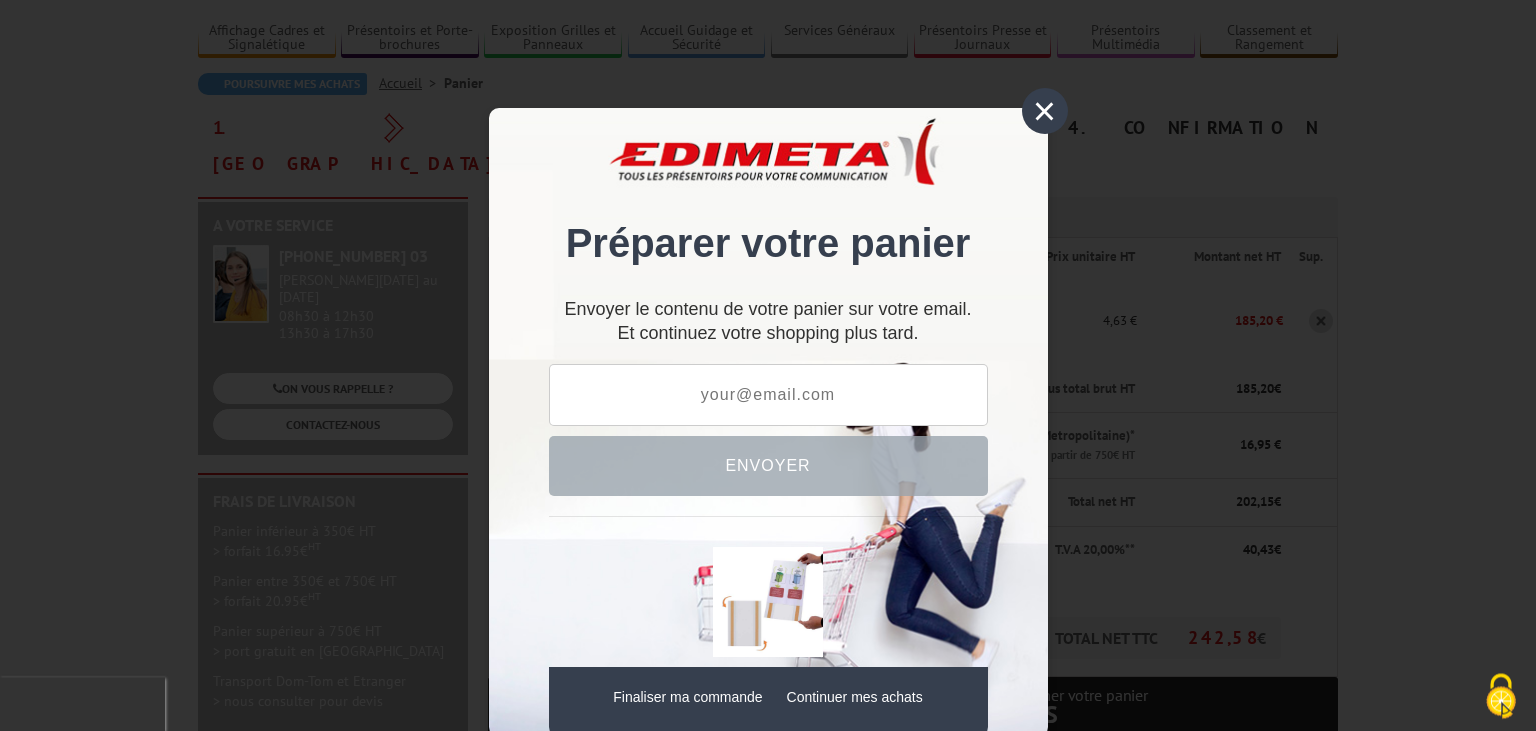 click at bounding box center (768, 395) 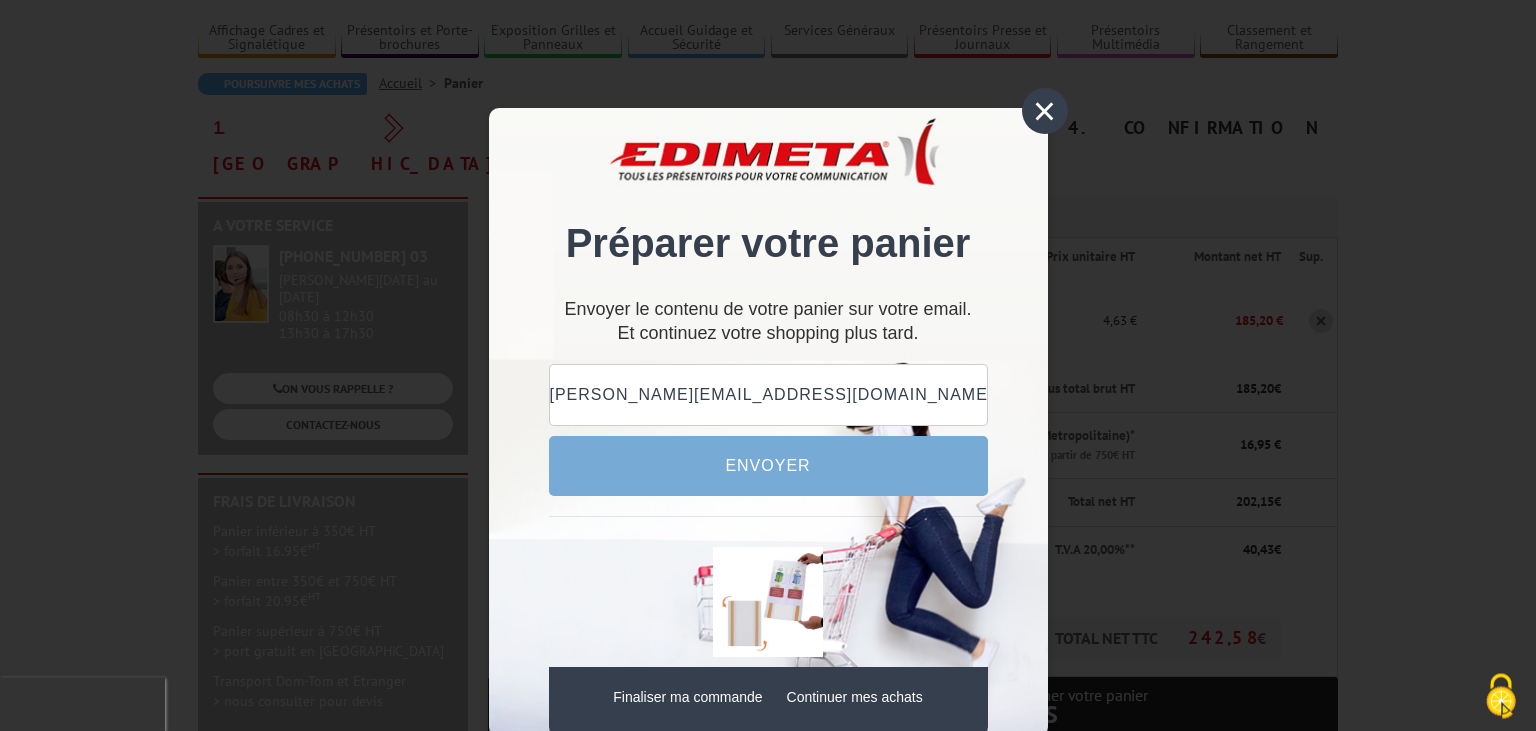 type on "isabelle.velty@laposte.fr" 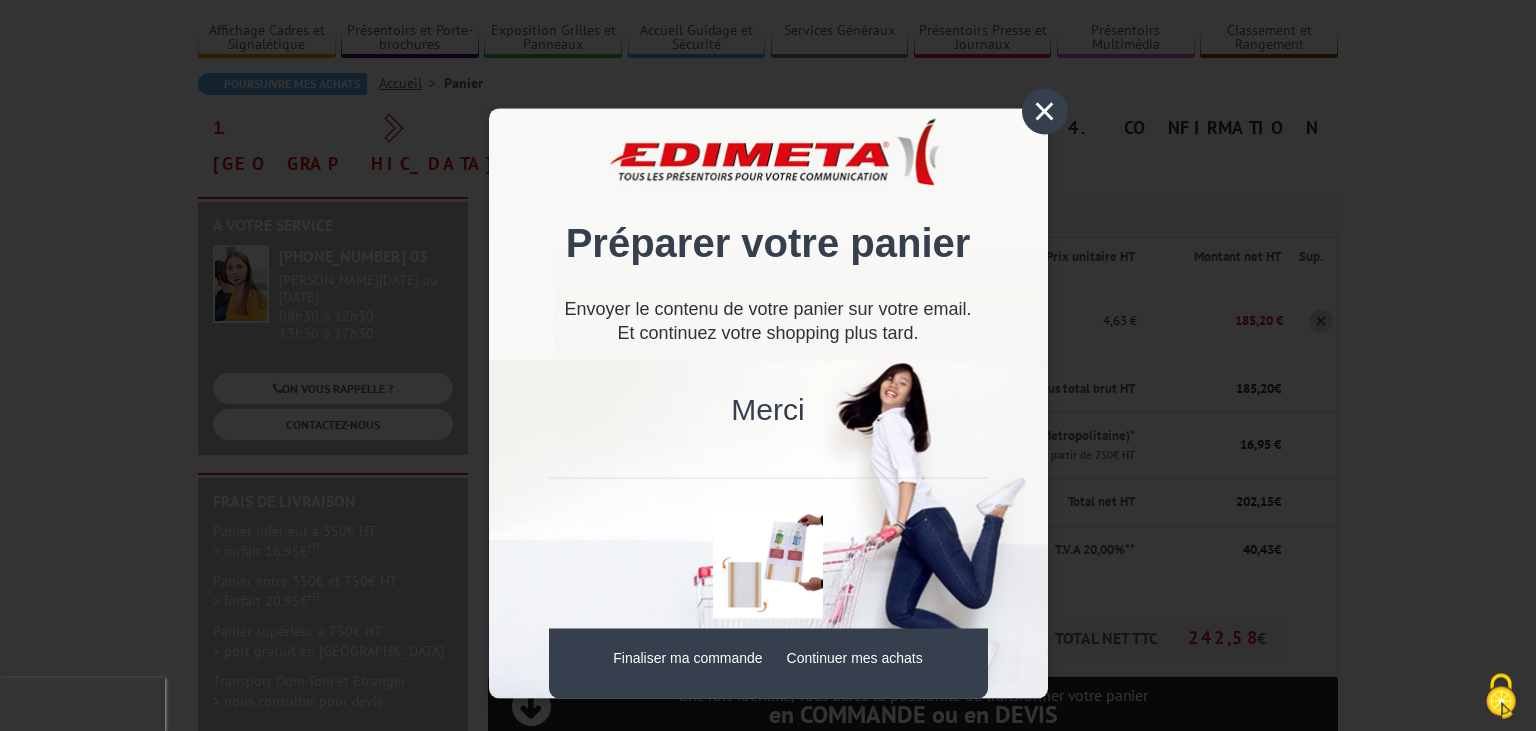 click on "×" at bounding box center [1045, 111] 